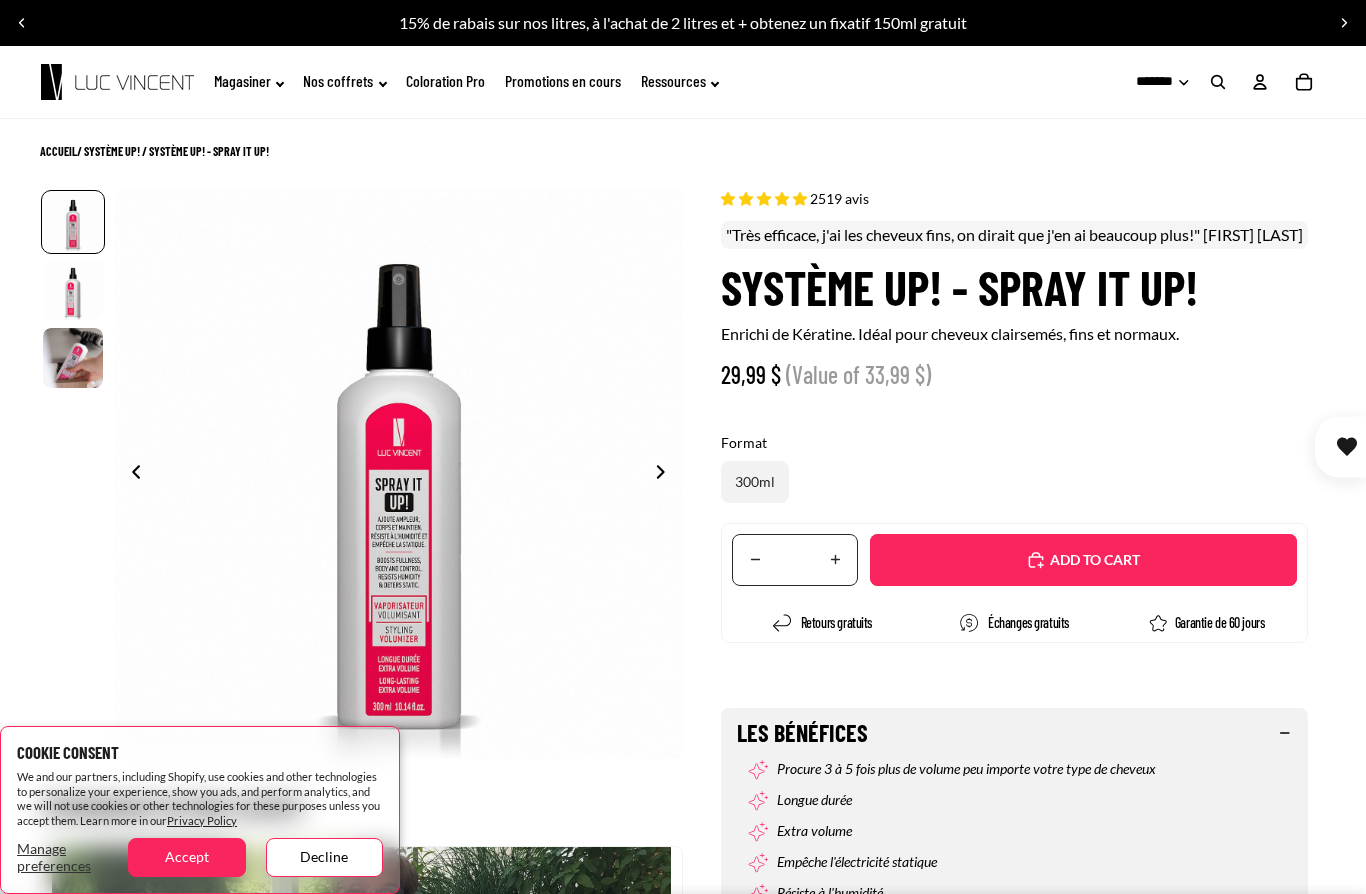 select on "**********" 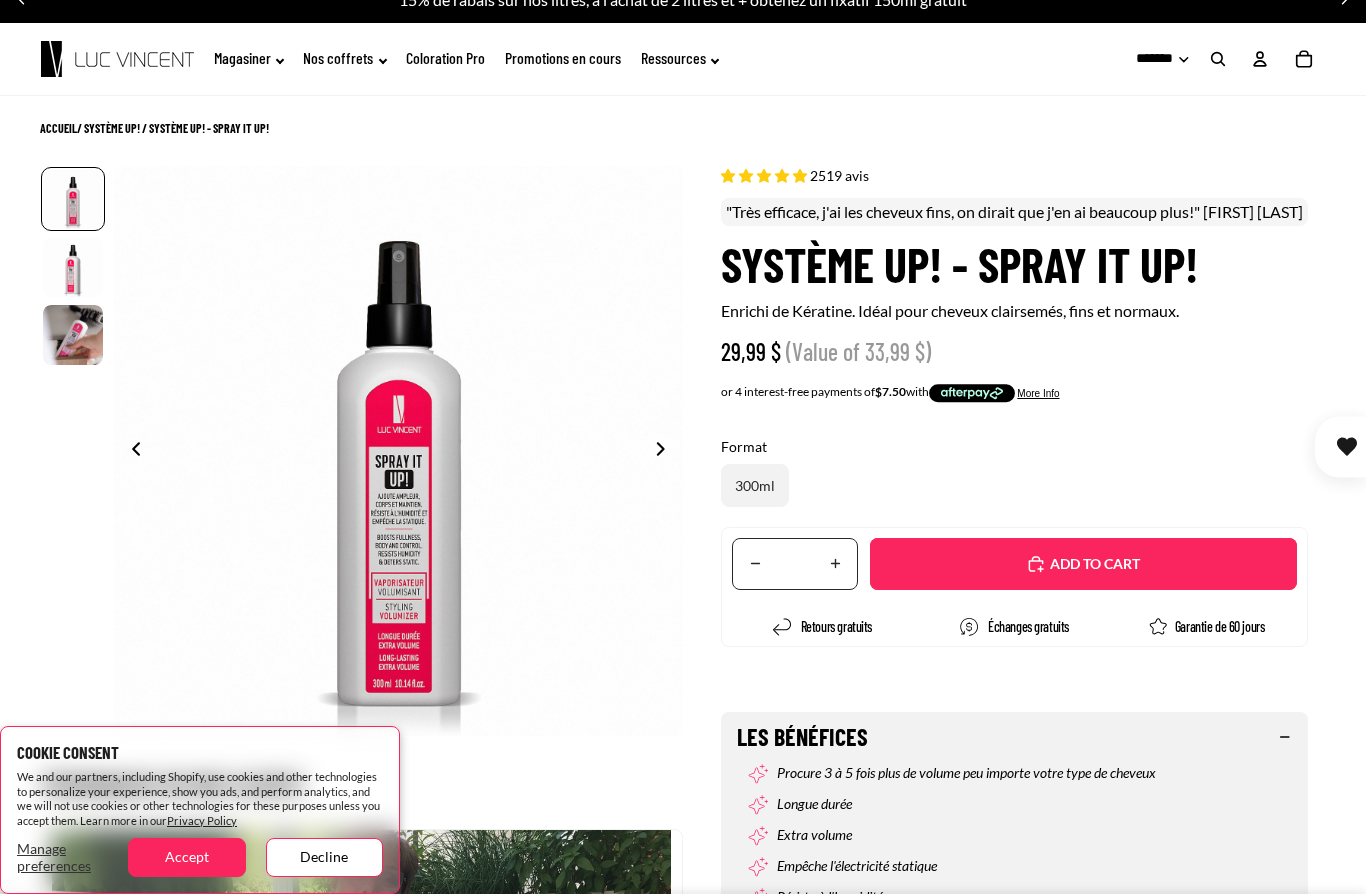 scroll, scrollTop: 0, scrollLeft: 0, axis: both 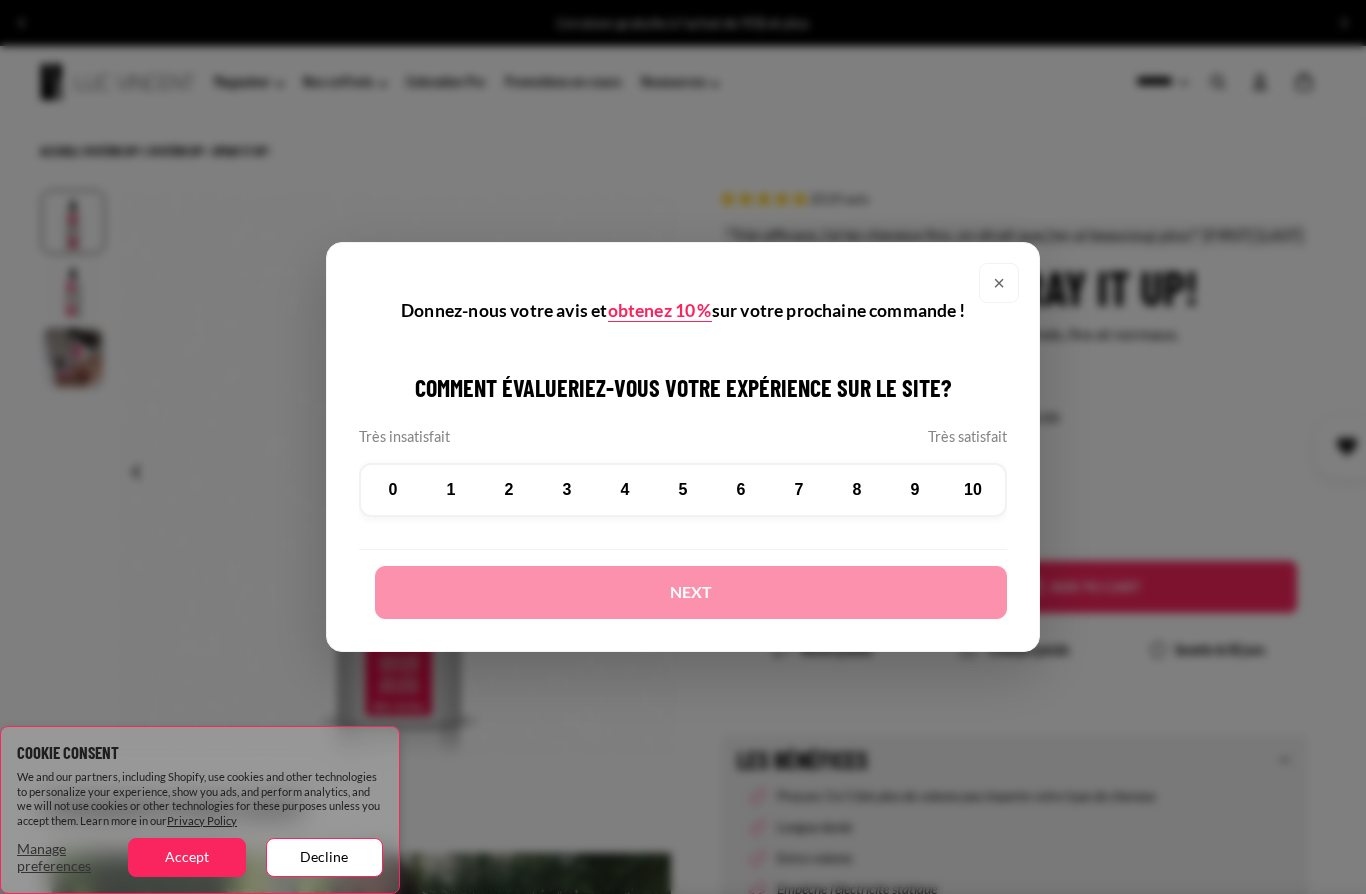 click on "×" at bounding box center [999, 283] 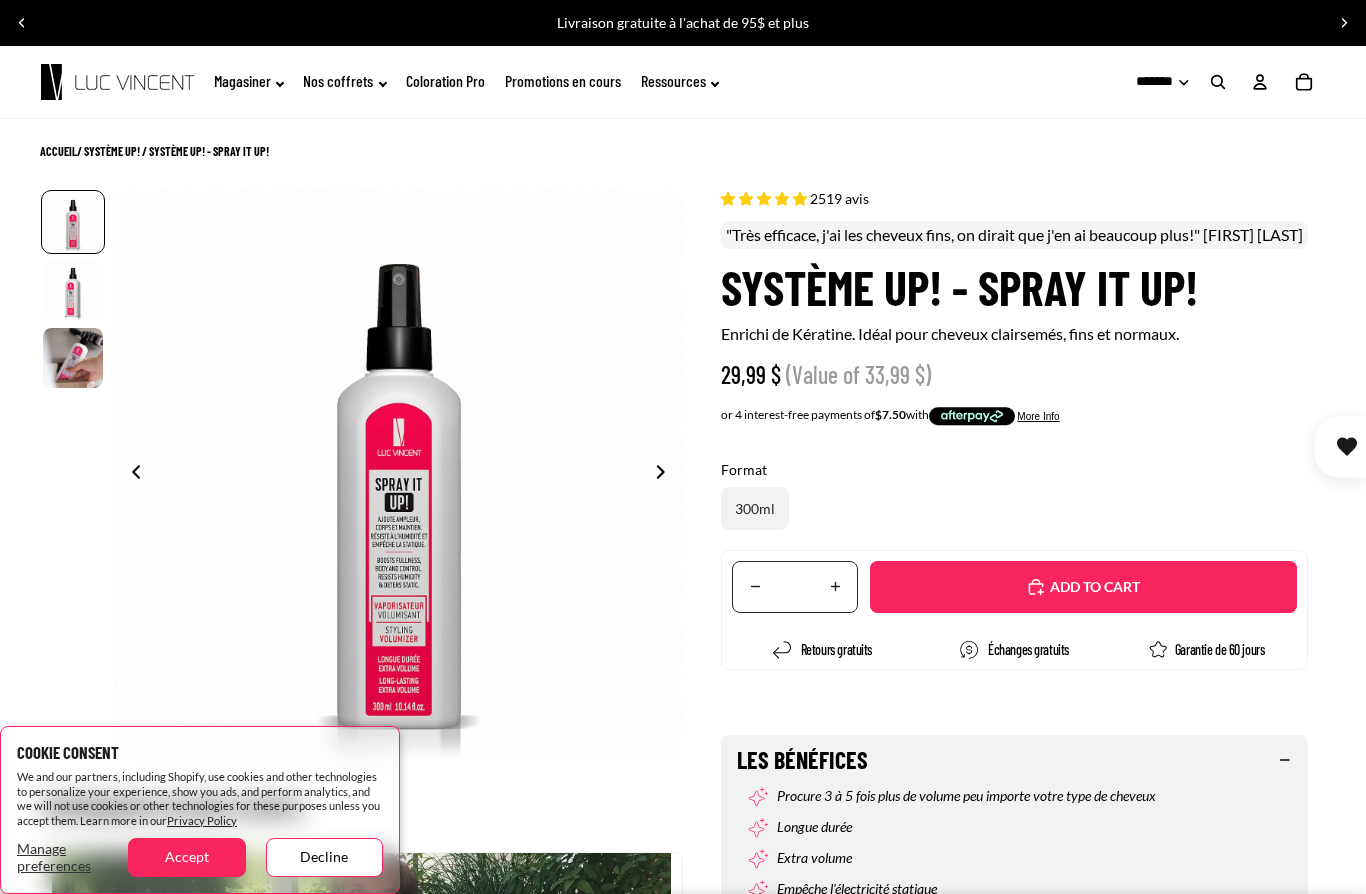 click on "Added" at bounding box center [1083, 587] 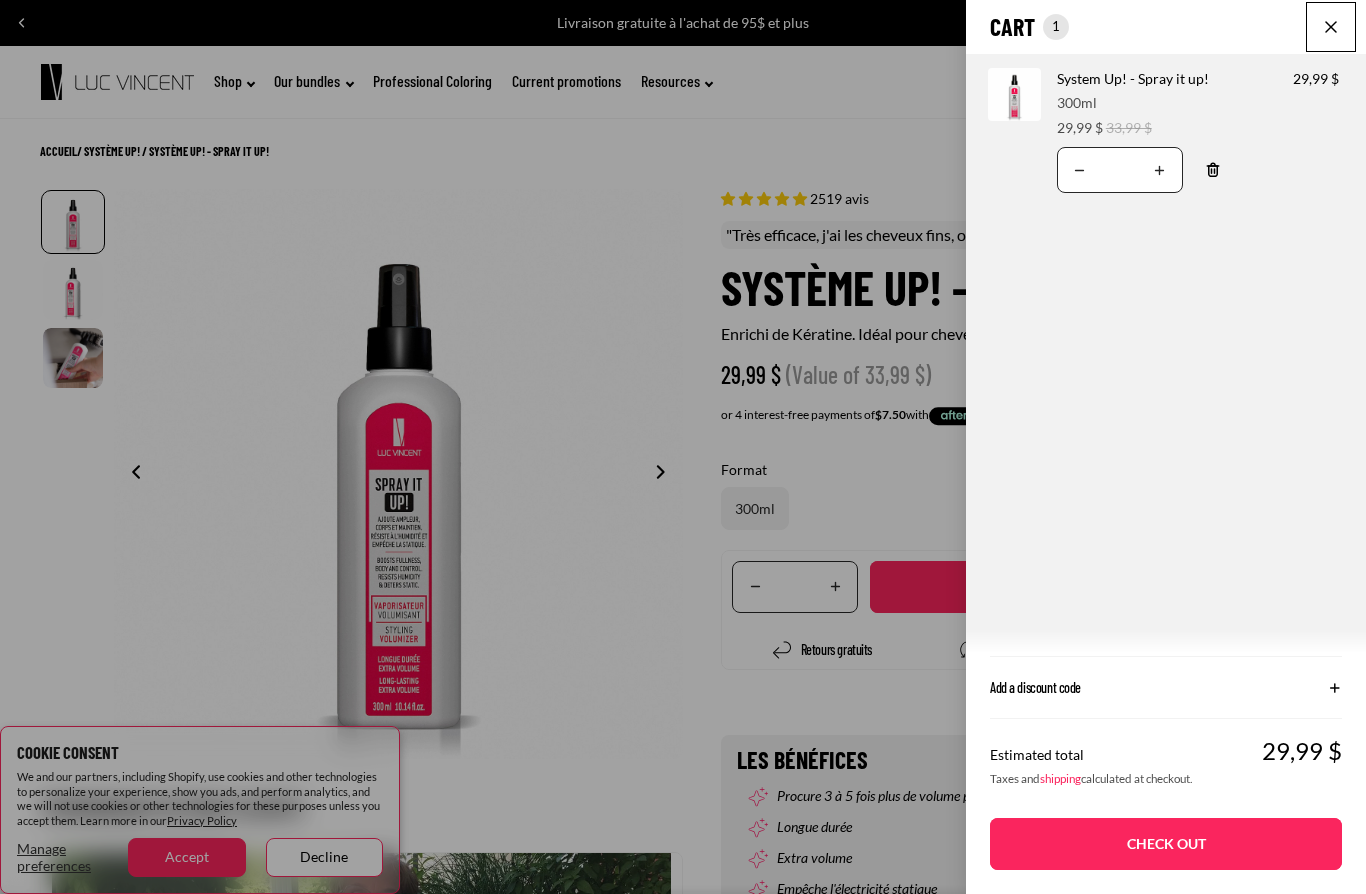 click on "Cart
Total items in cart: 1
1
1
Cart total
29,99CAD
Product image
Product information
Quantity
Product total
System Up! - Spray it up!
Format:
300ml
Sale price 29,99 $" 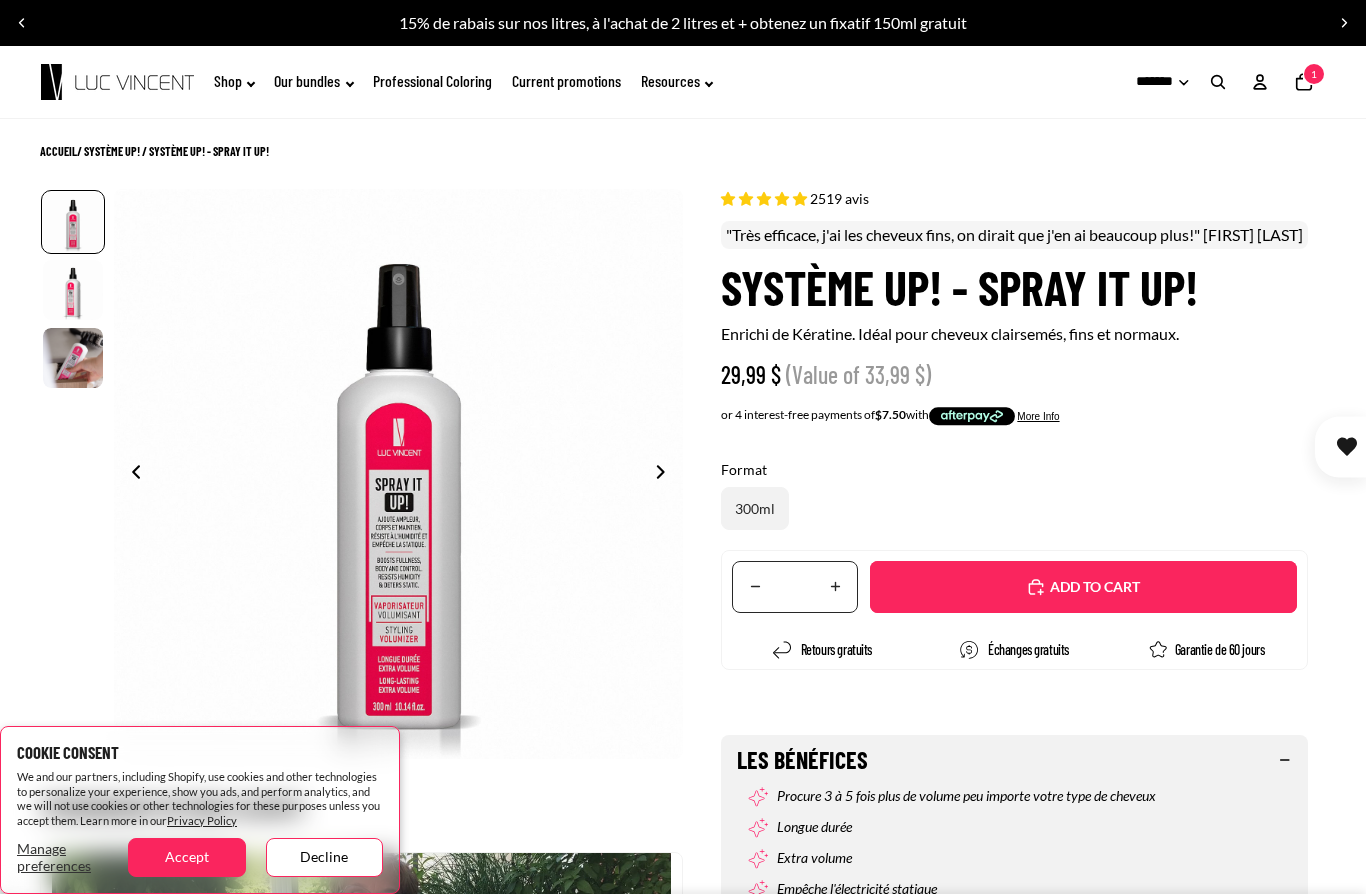 click on "Our bundles" 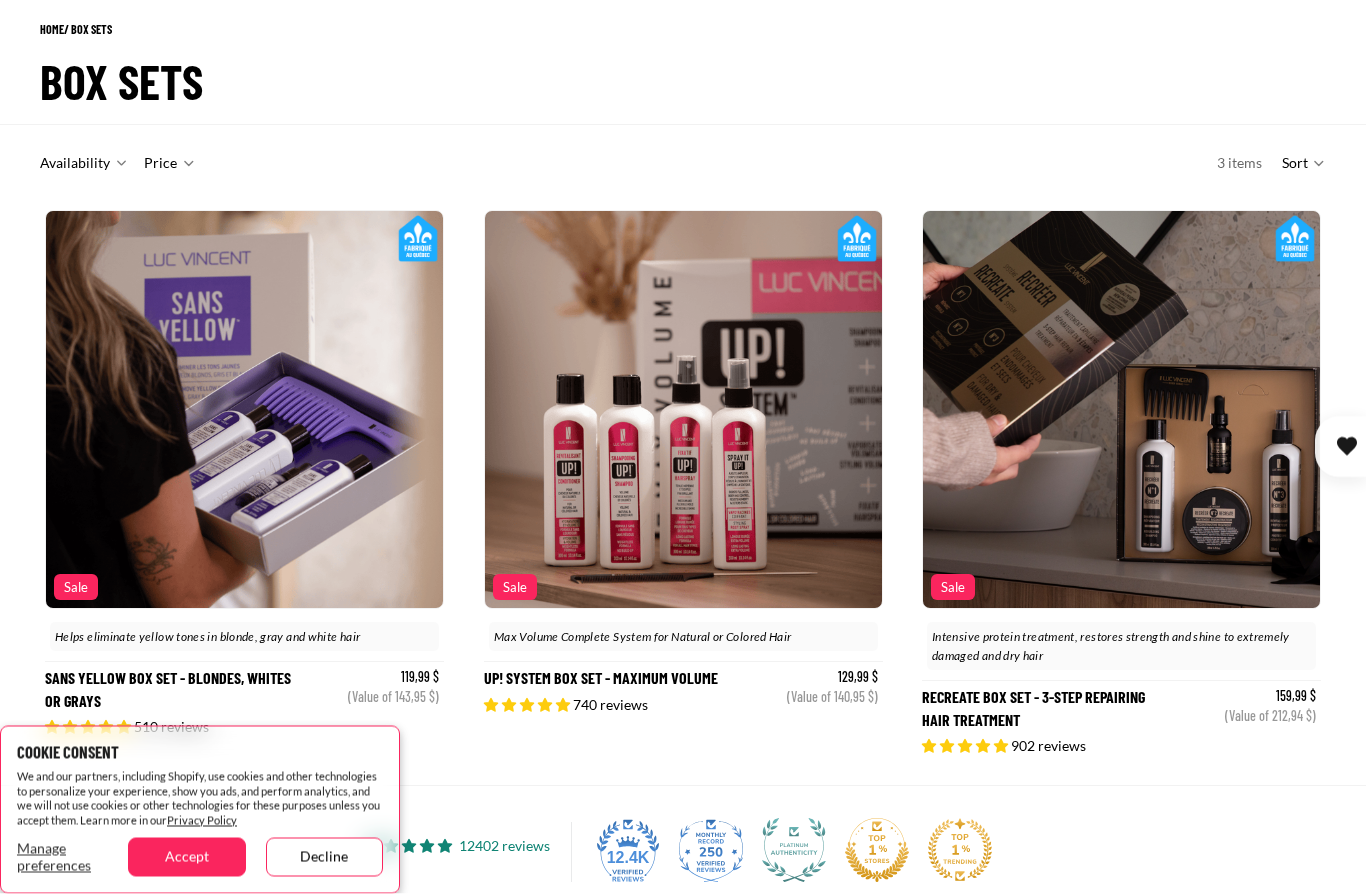 scroll, scrollTop: 123, scrollLeft: 0, axis: vertical 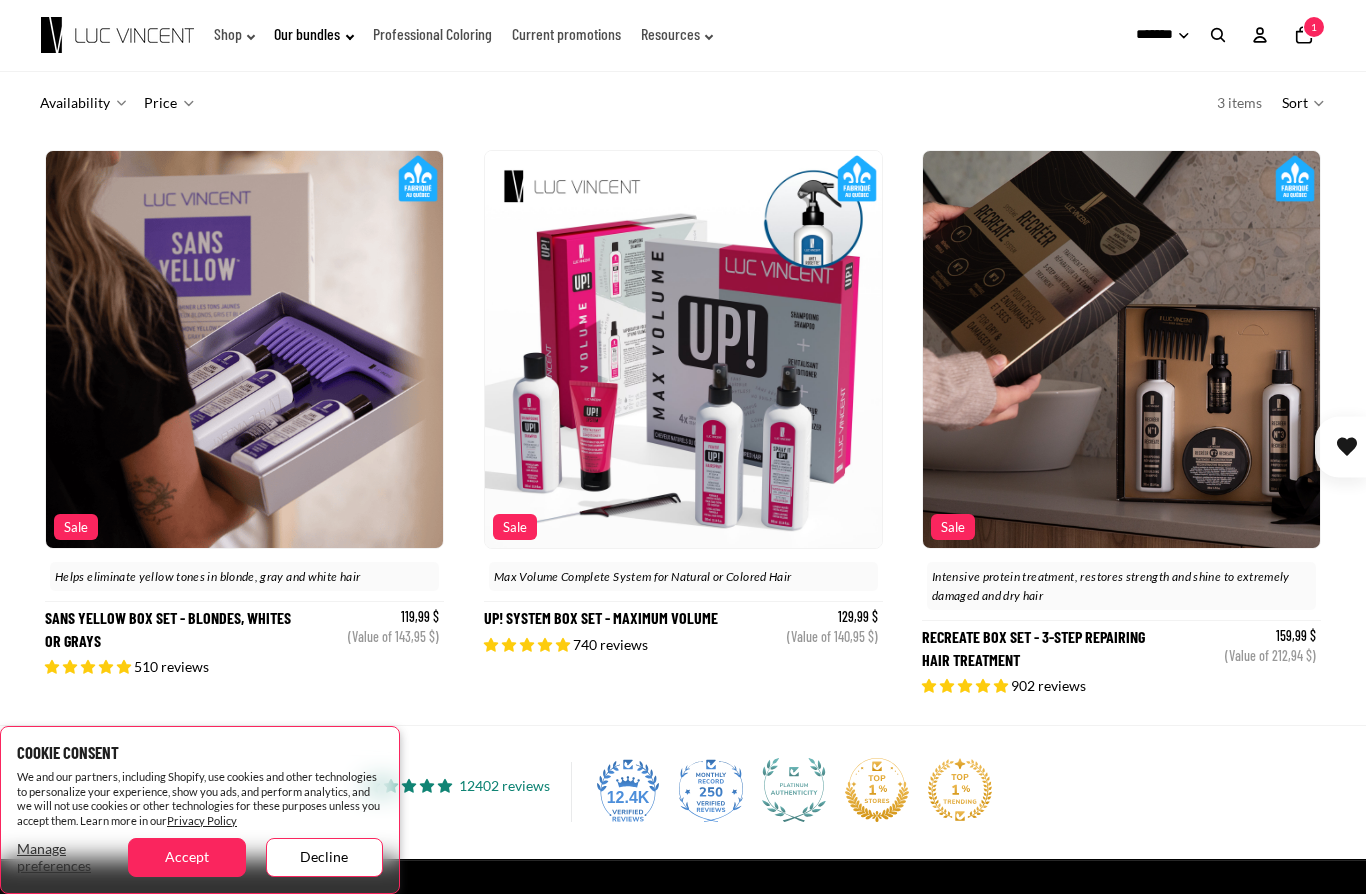 click on "Added" at bounding box center [0, 0] 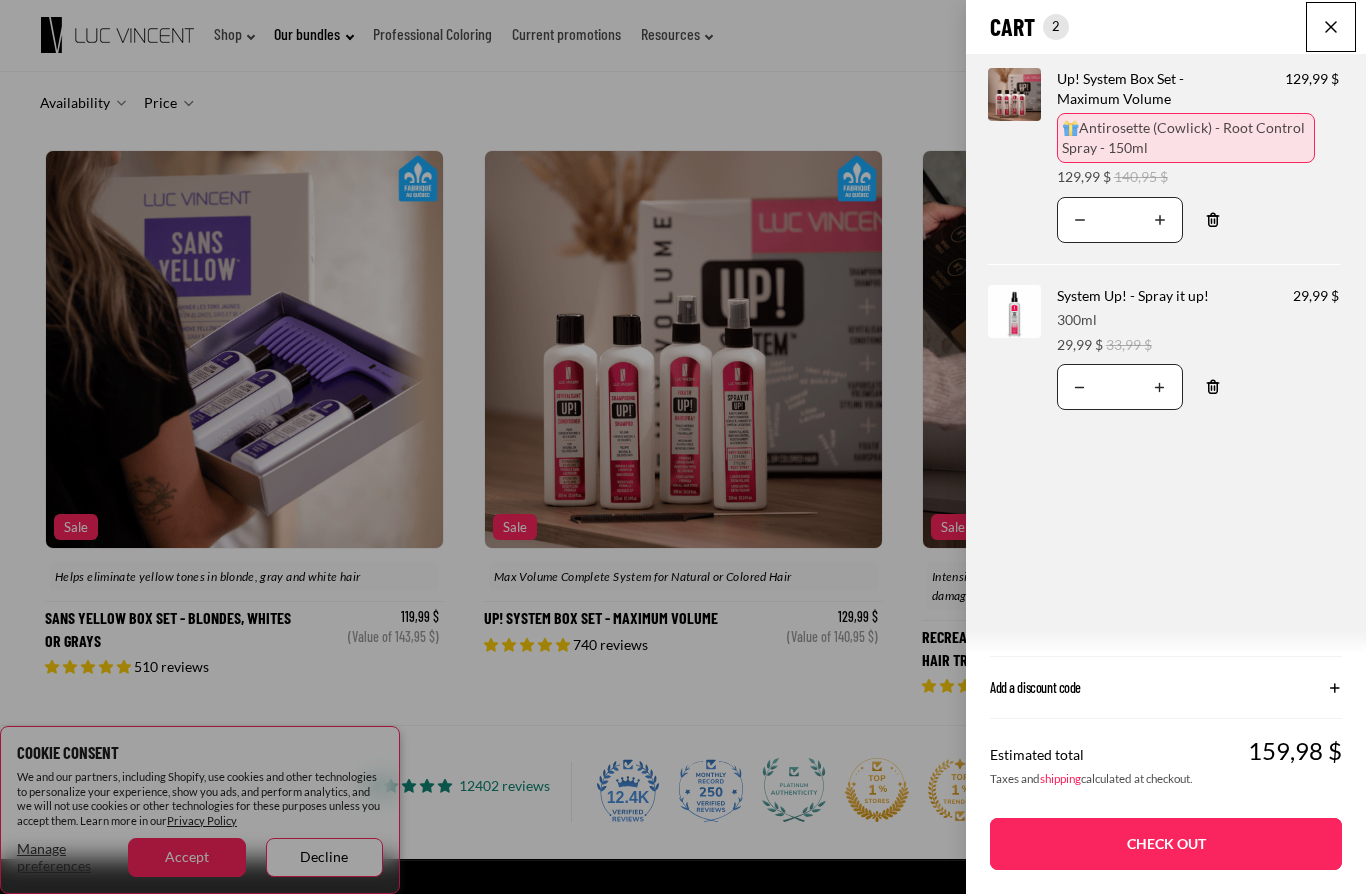 click on "Cart
Total items in cart: 2
2
2
Cart total
159,98CAD
Product image
Product information
Quantity
Product total
Up! System Box Set - Maximum Volume
🎁
Sale price" 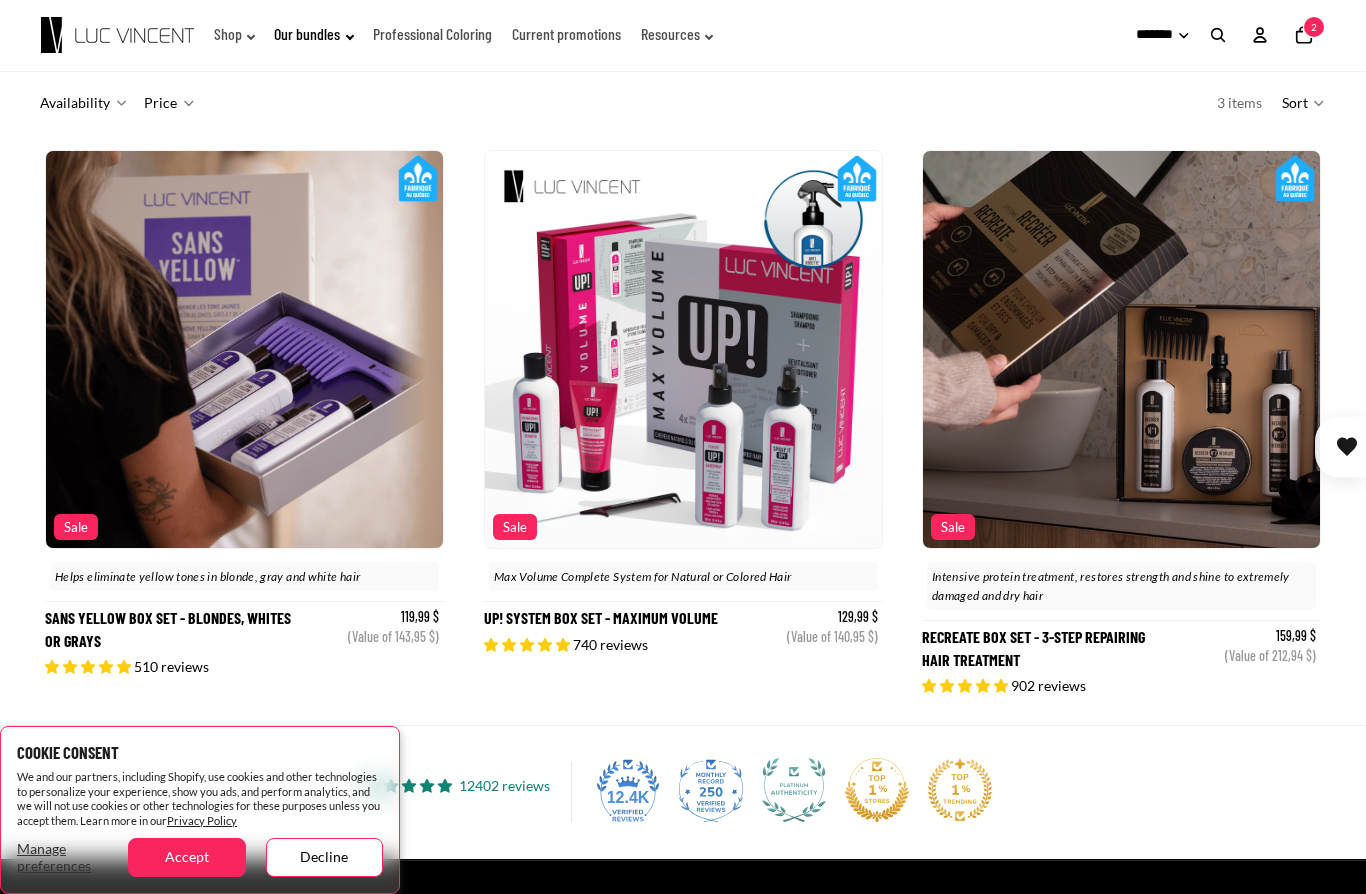 scroll, scrollTop: 0, scrollLeft: 0, axis: both 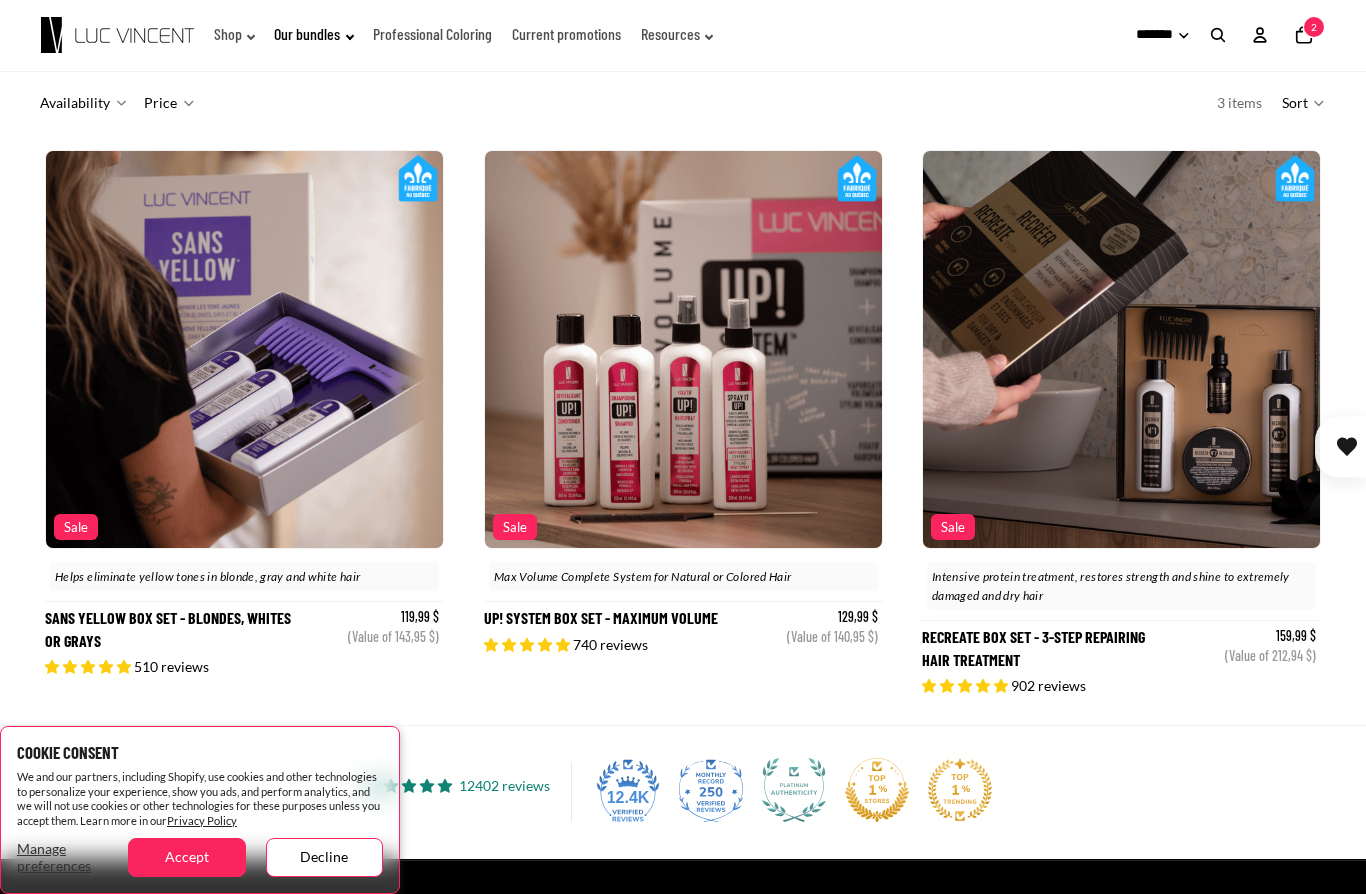click at bounding box center (856, 178) 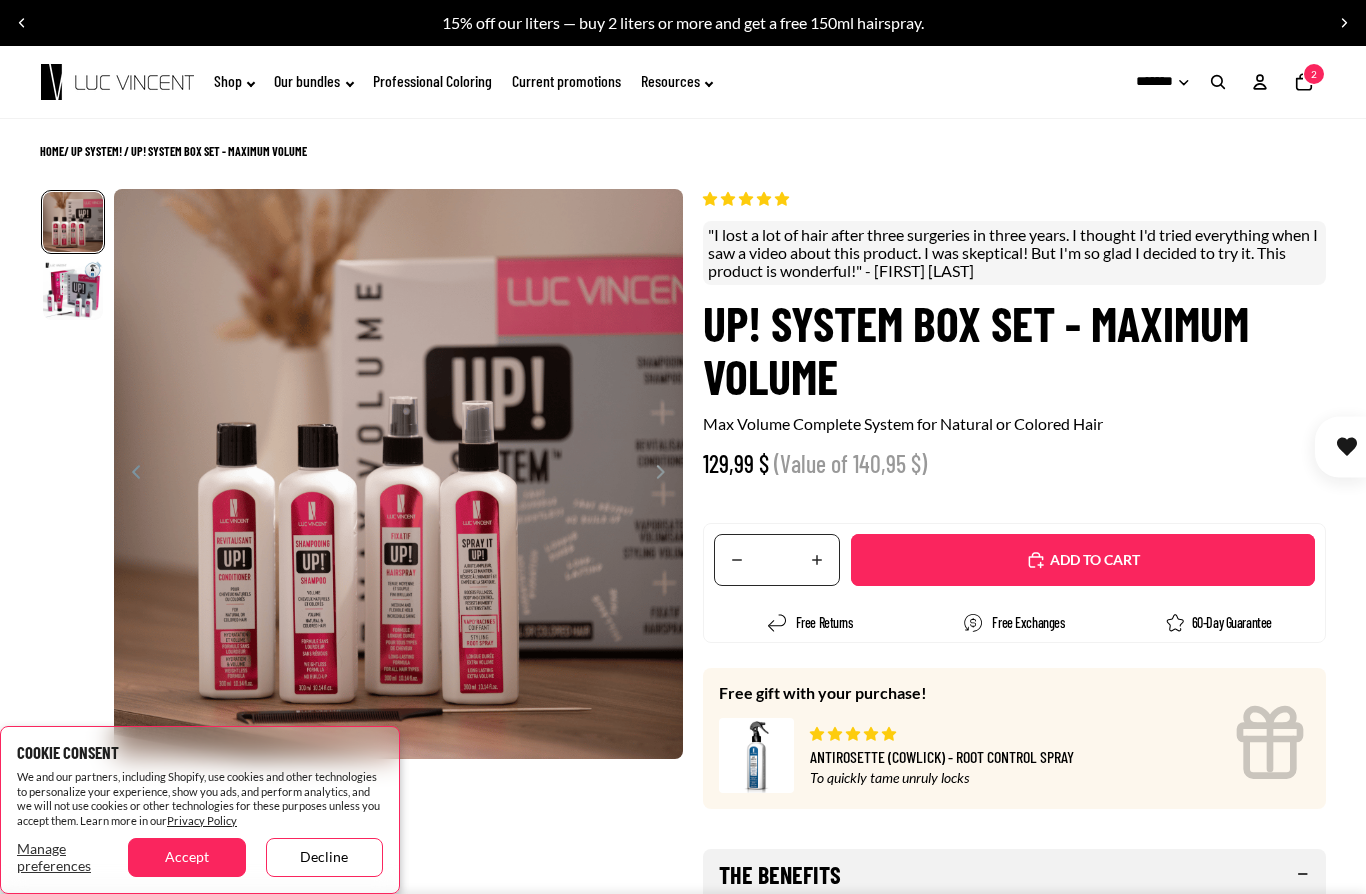 scroll, scrollTop: 0, scrollLeft: 0, axis: both 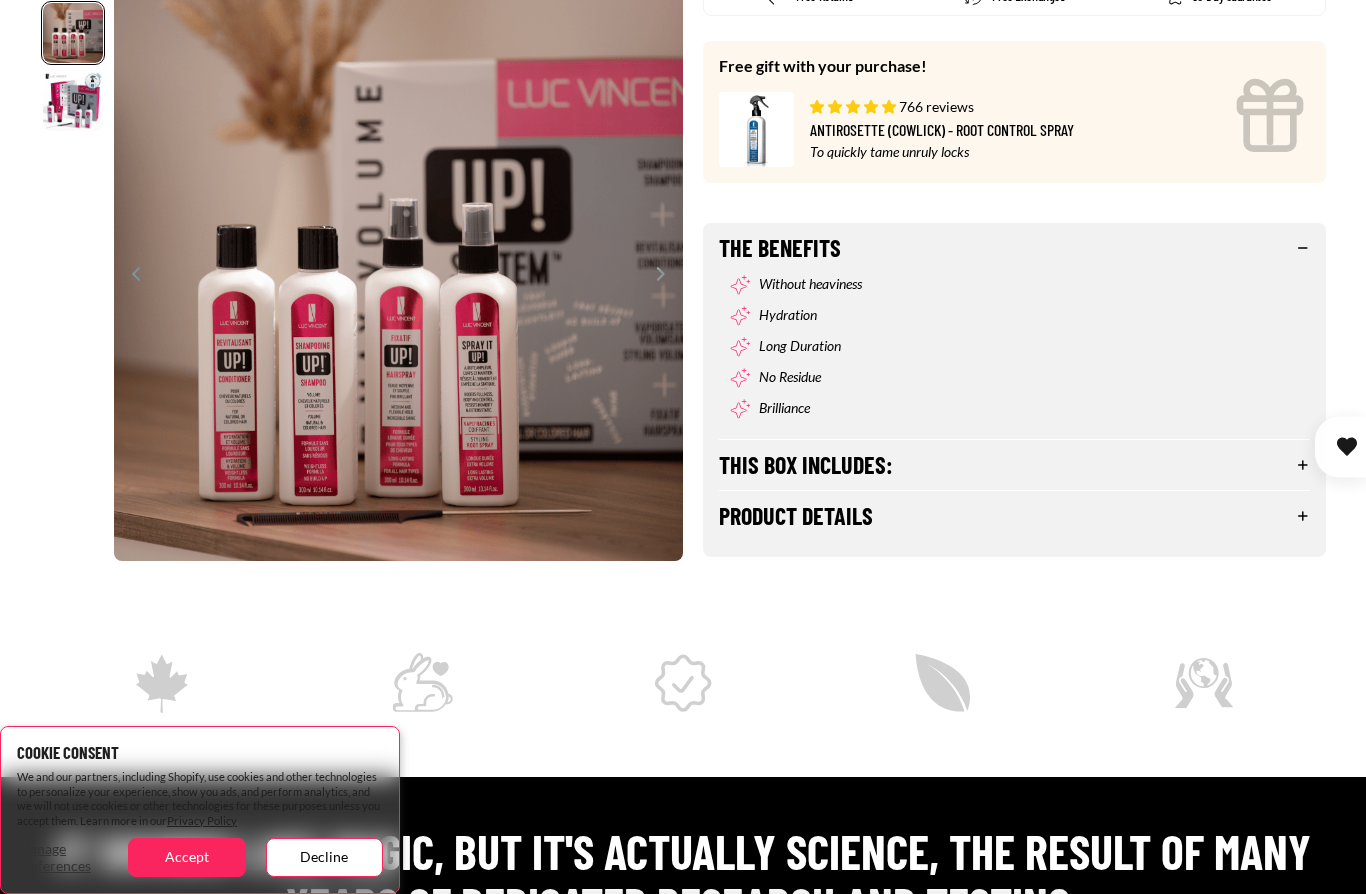 click on "This box includes:" at bounding box center (1014, 465) 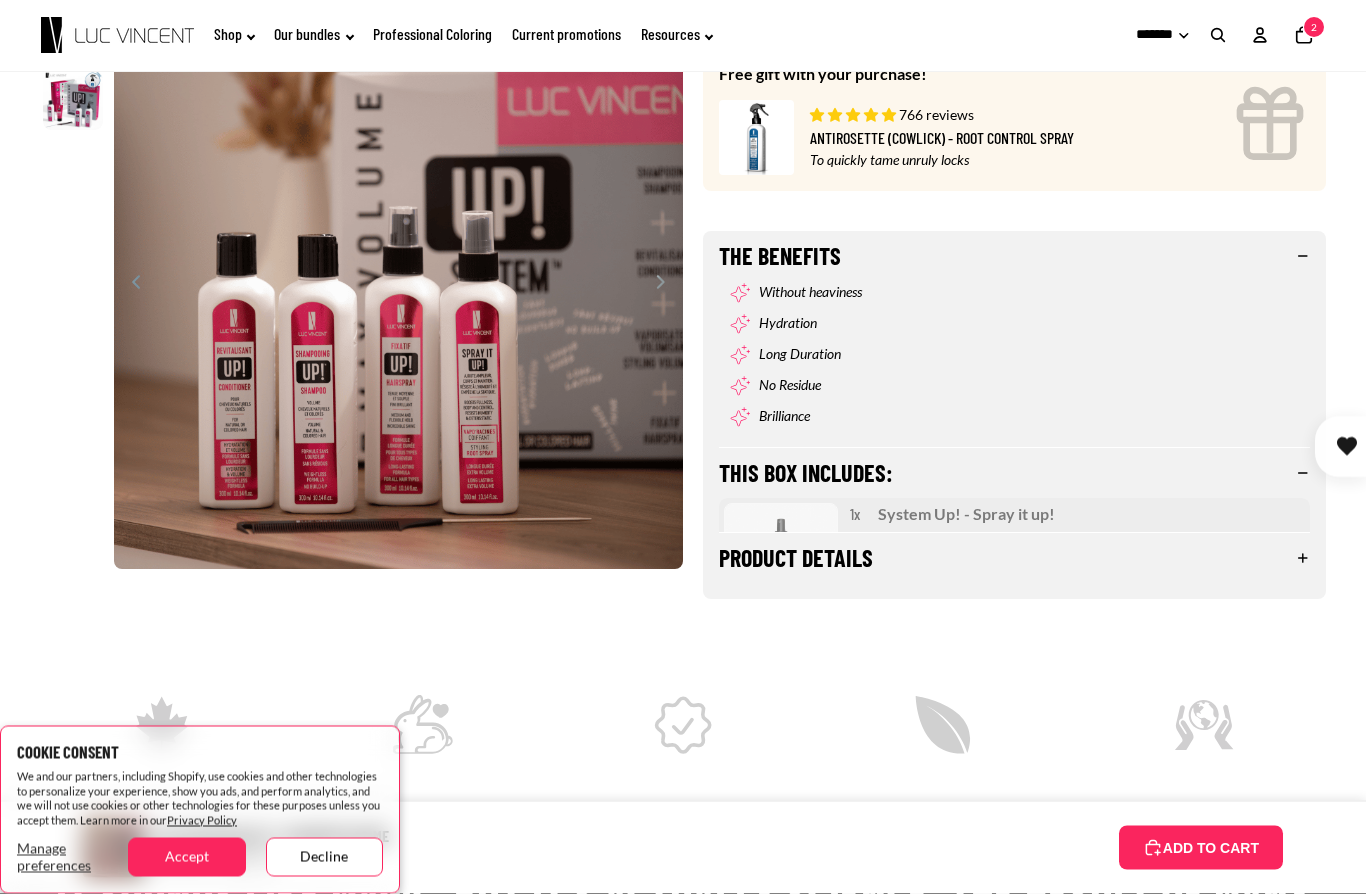 scroll, scrollTop: 0, scrollLeft: 0, axis: both 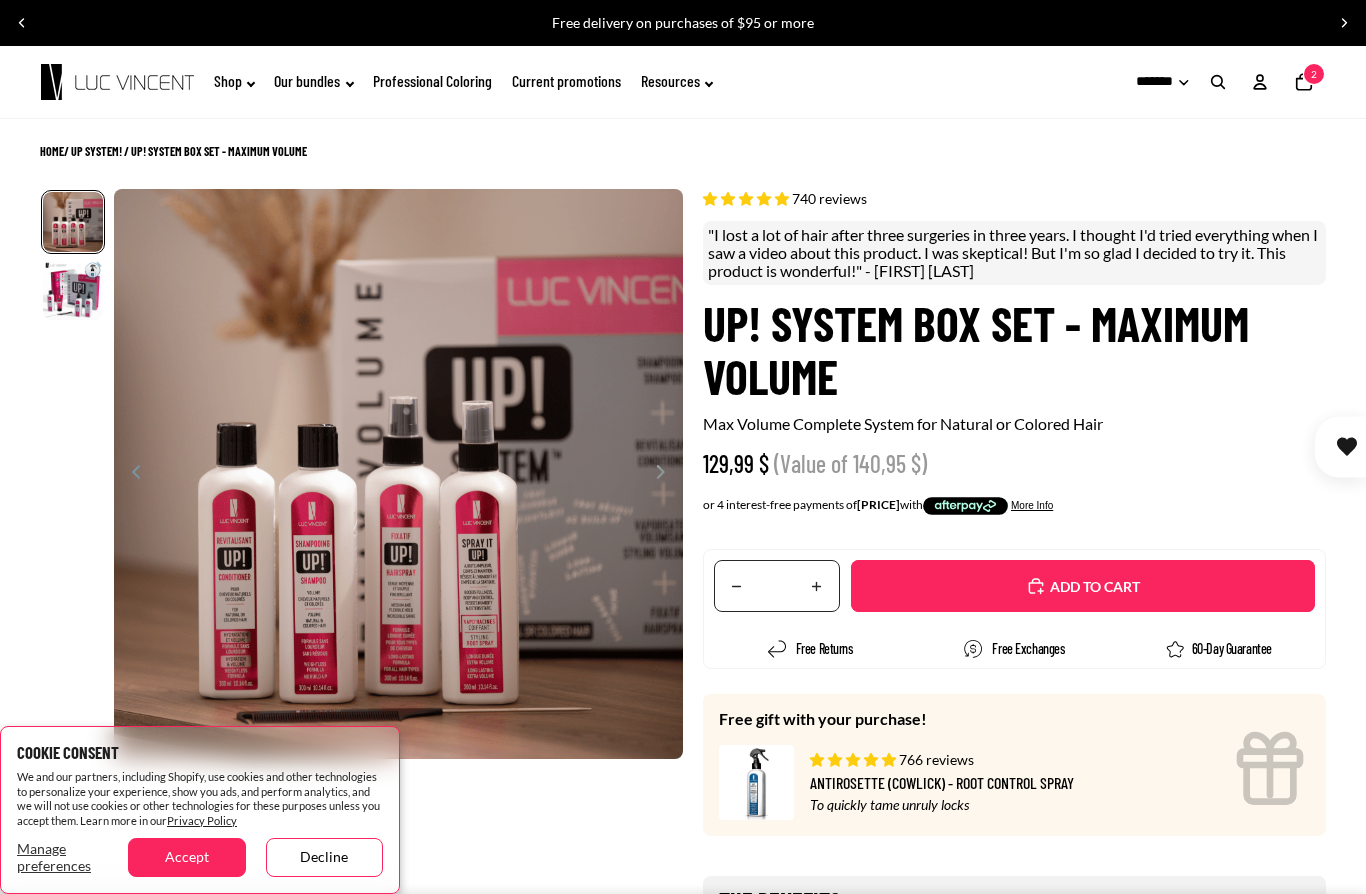 click on "2" 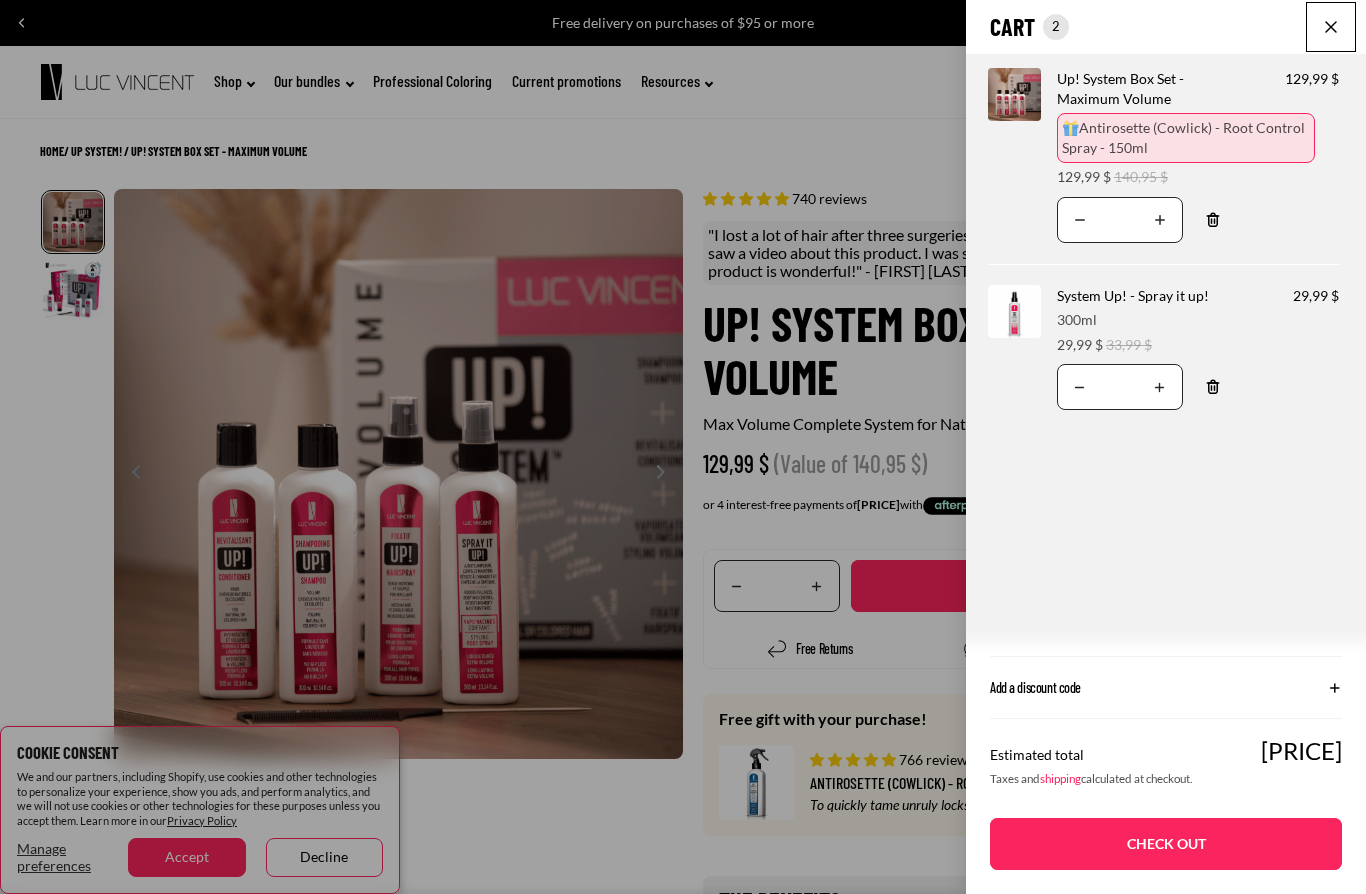 click 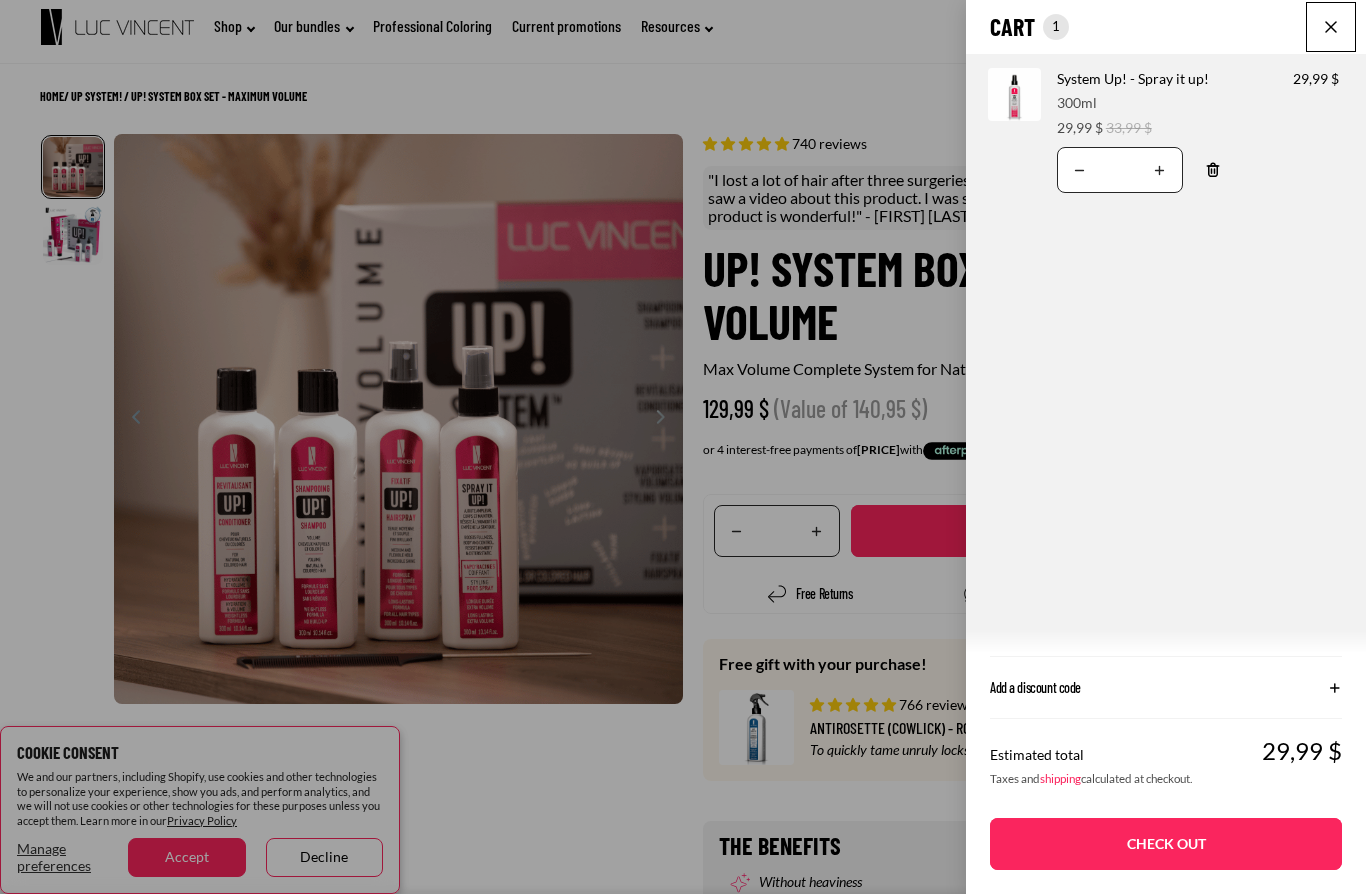 scroll, scrollTop: 0, scrollLeft: 0, axis: both 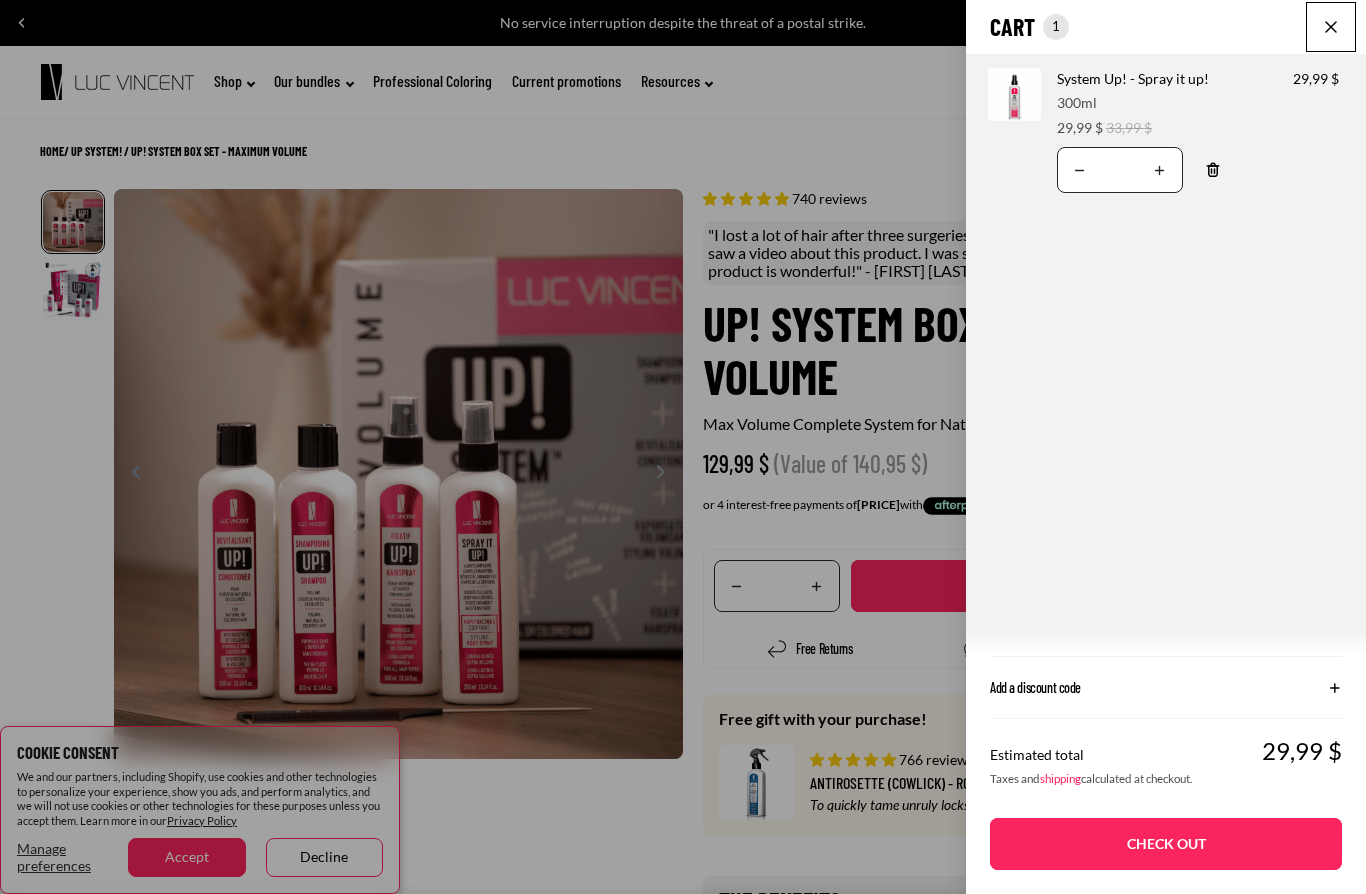 click on "Cart
Total items in cart: 1
1
1
Cart total
29,99CAD
Product image
Product information
Quantity
Product total
System Up! - Spray it up!
Format:
300ml
Sale price 29,99 $" 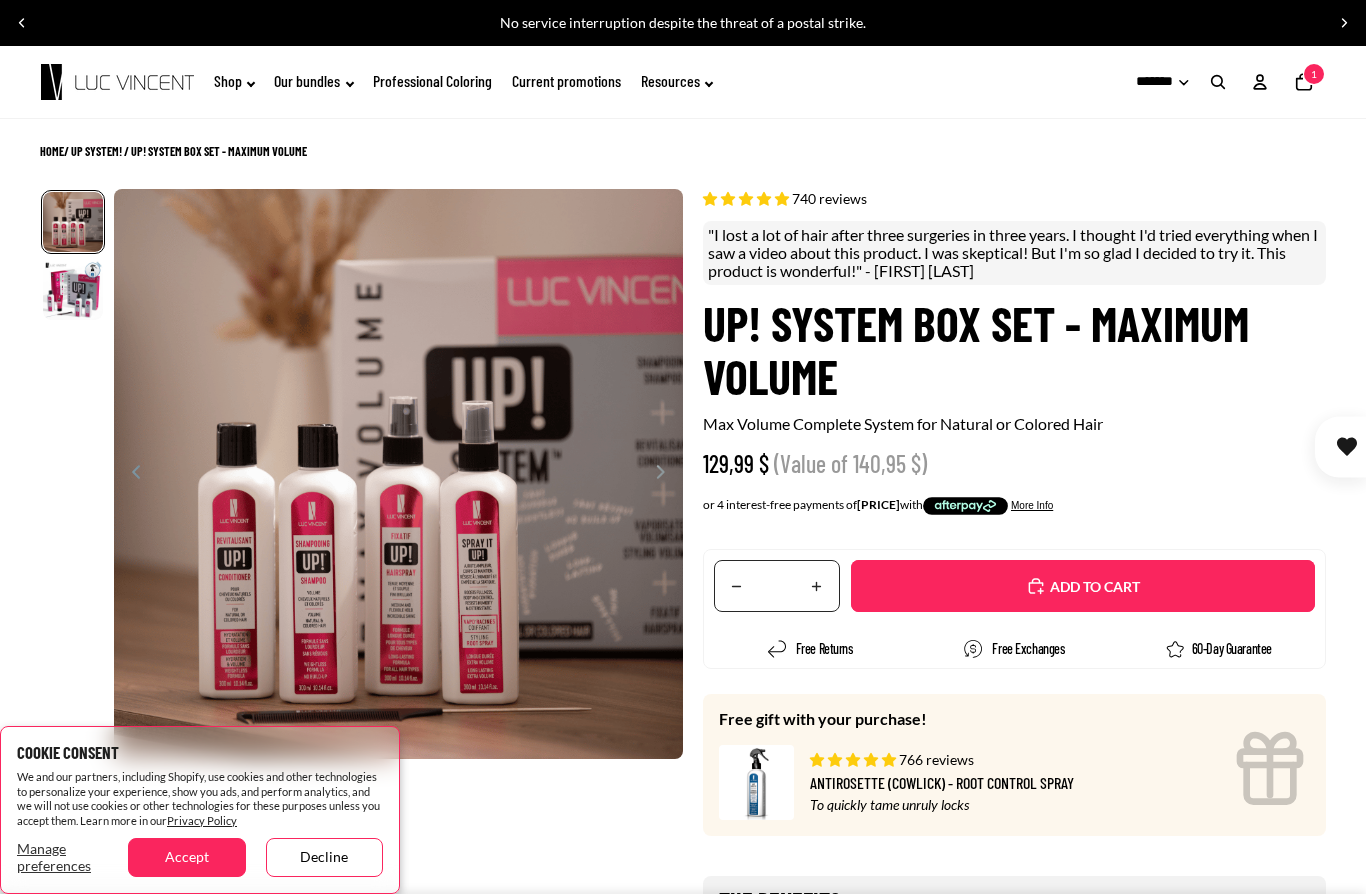 click on "Shop" 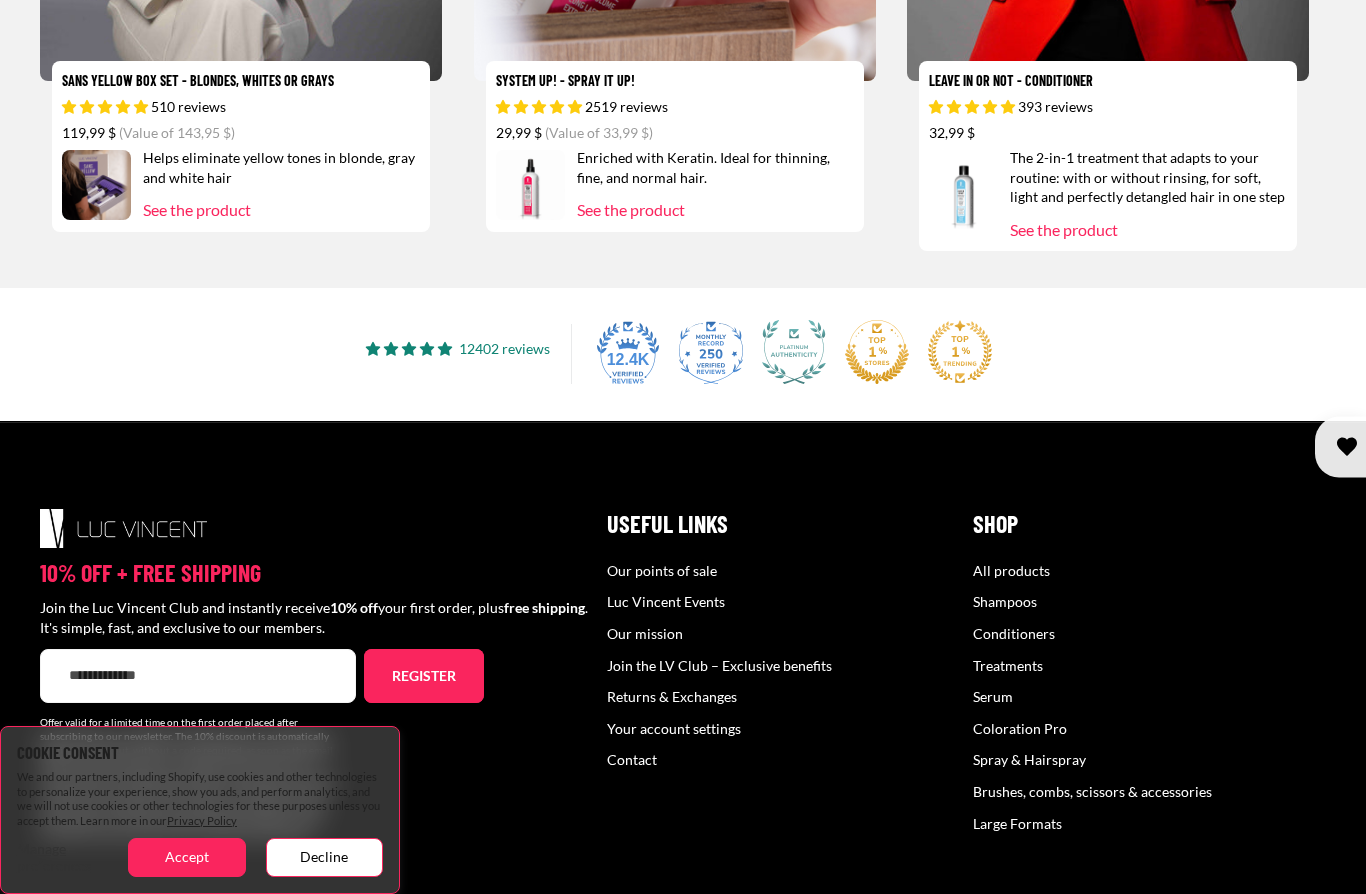 scroll, scrollTop: 4229, scrollLeft: 0, axis: vertical 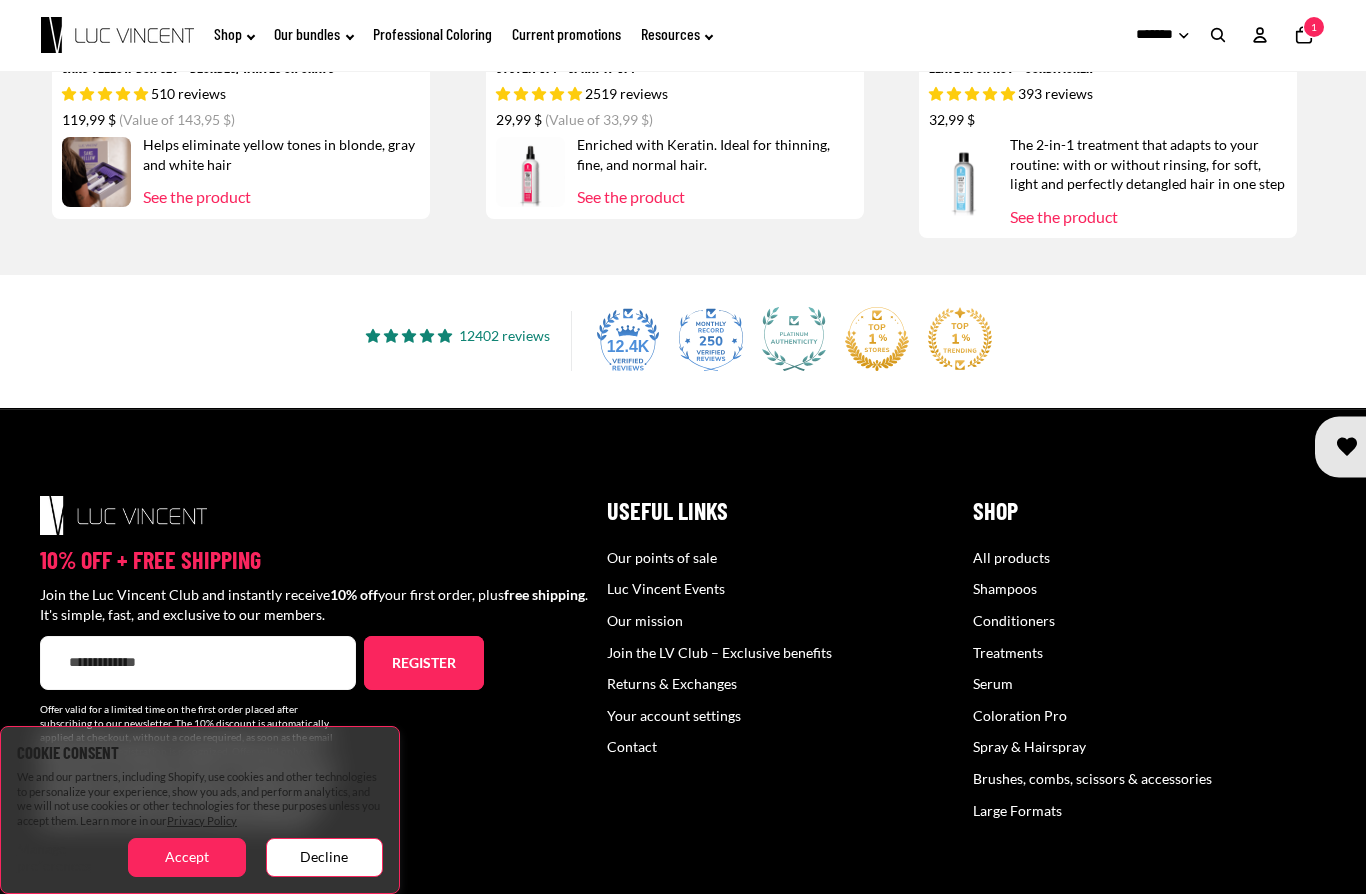 click on "Treatments" at bounding box center (1008, 652) 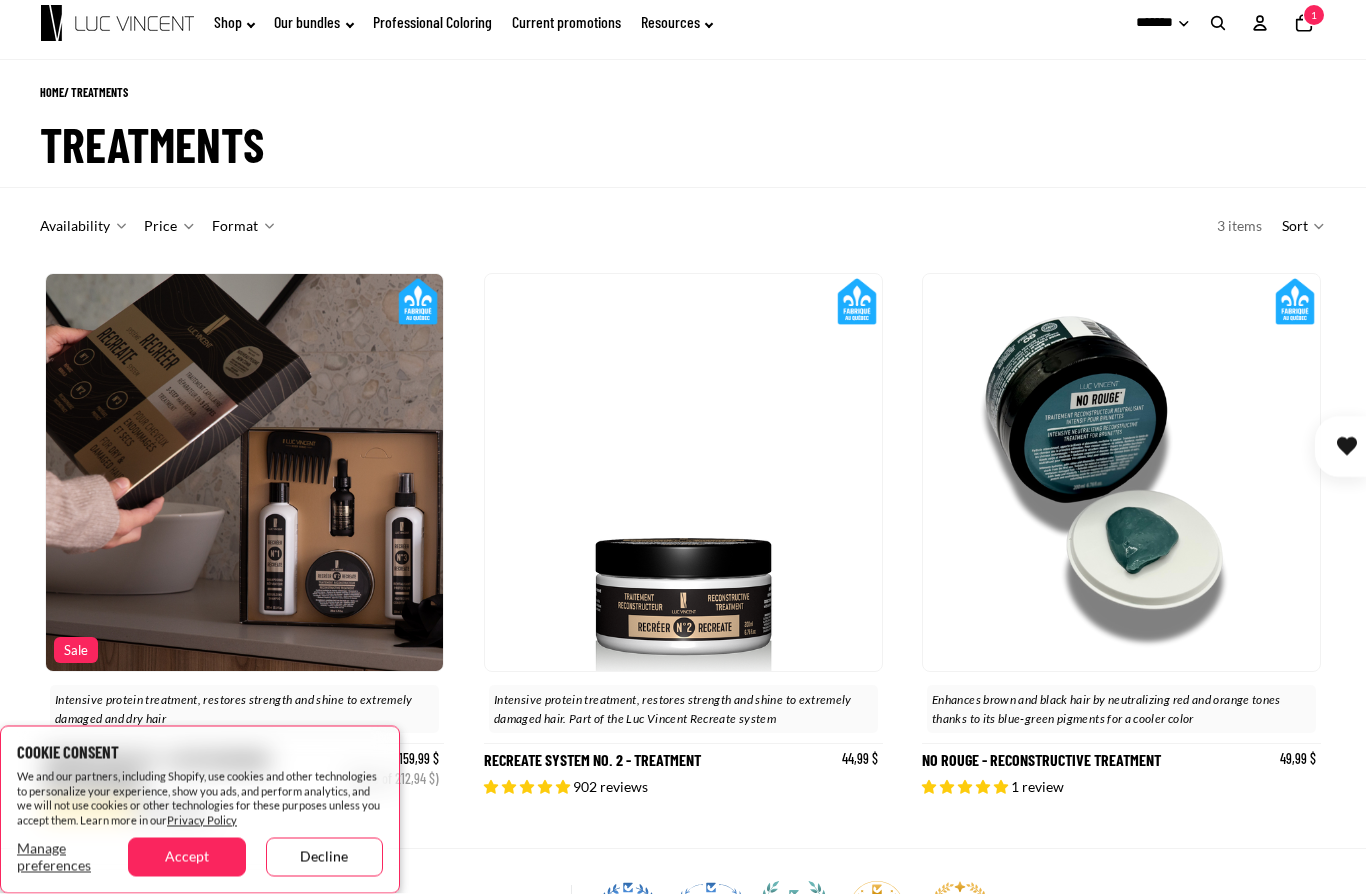 scroll, scrollTop: 0, scrollLeft: 0, axis: both 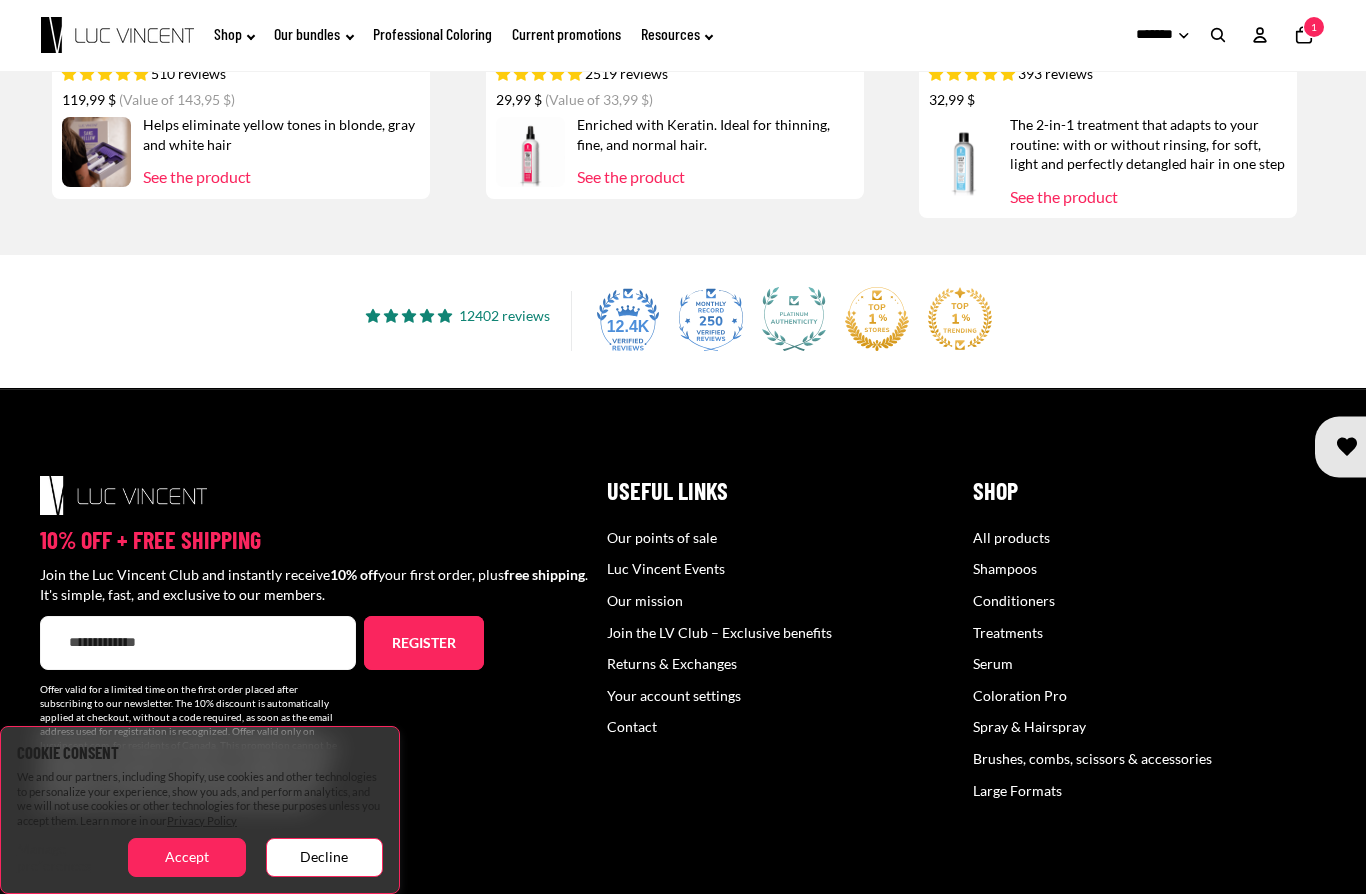 click on "Serum" at bounding box center [993, 663] 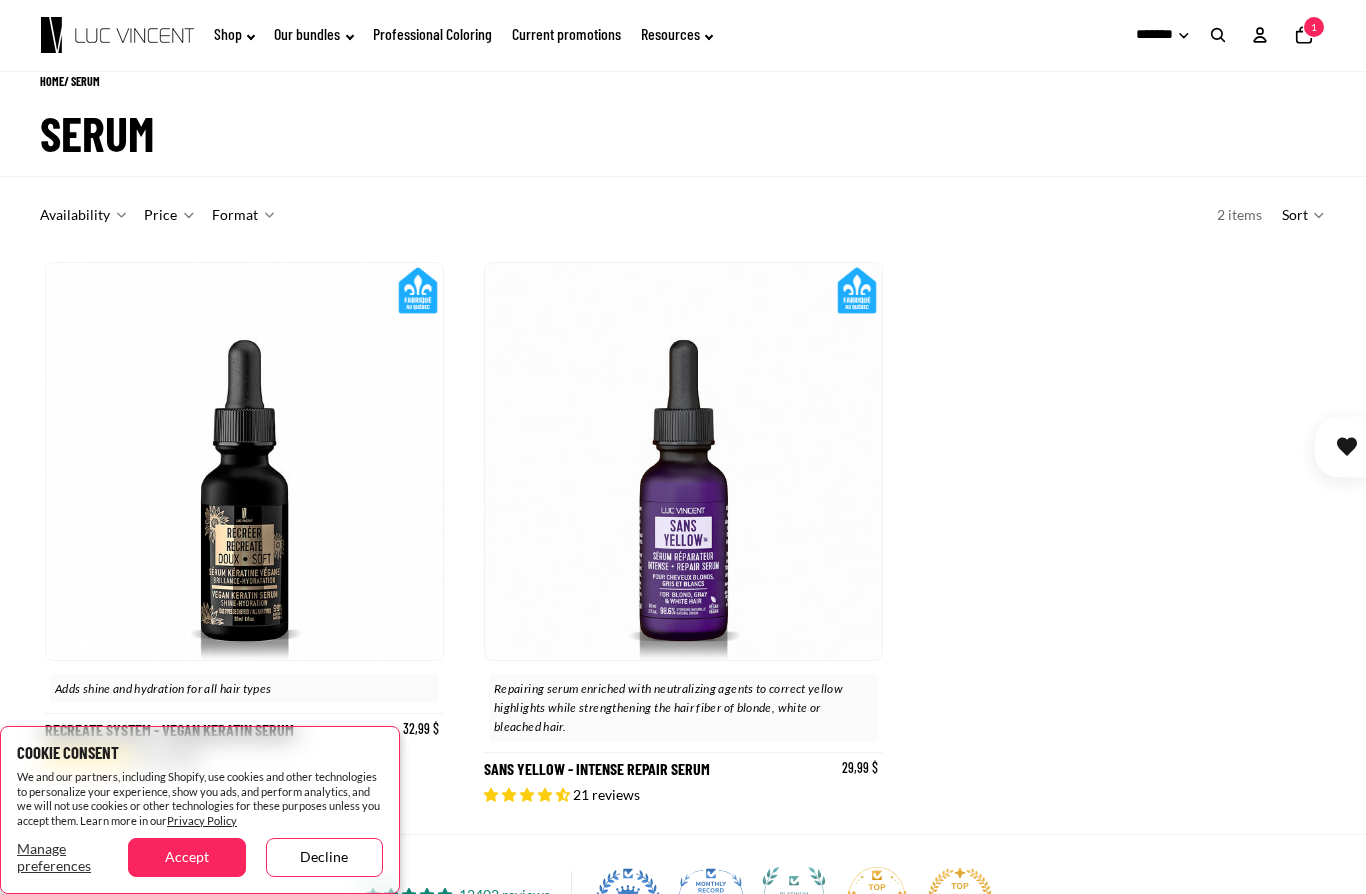 scroll, scrollTop: 0, scrollLeft: 0, axis: both 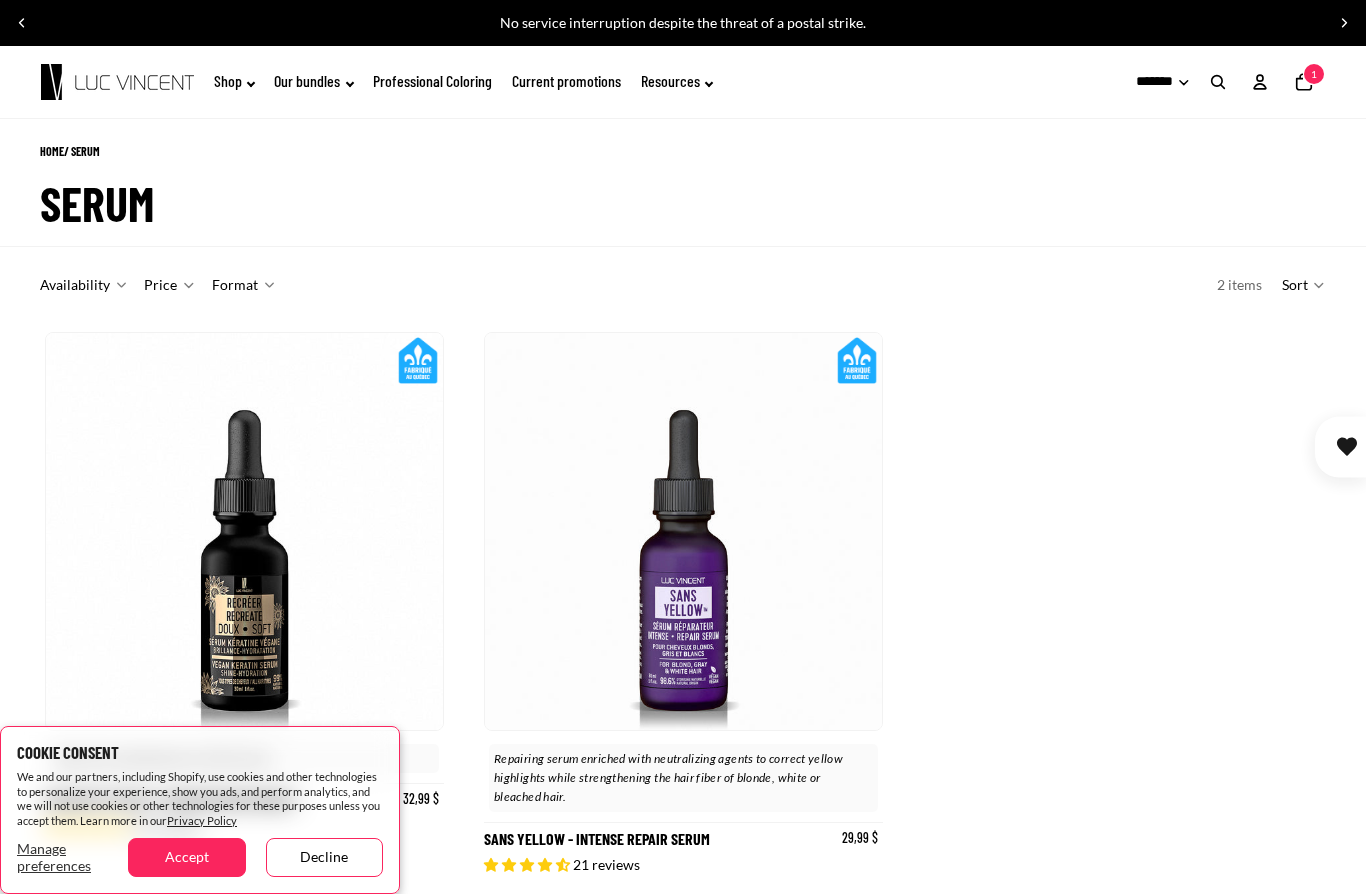 click on "Shop" 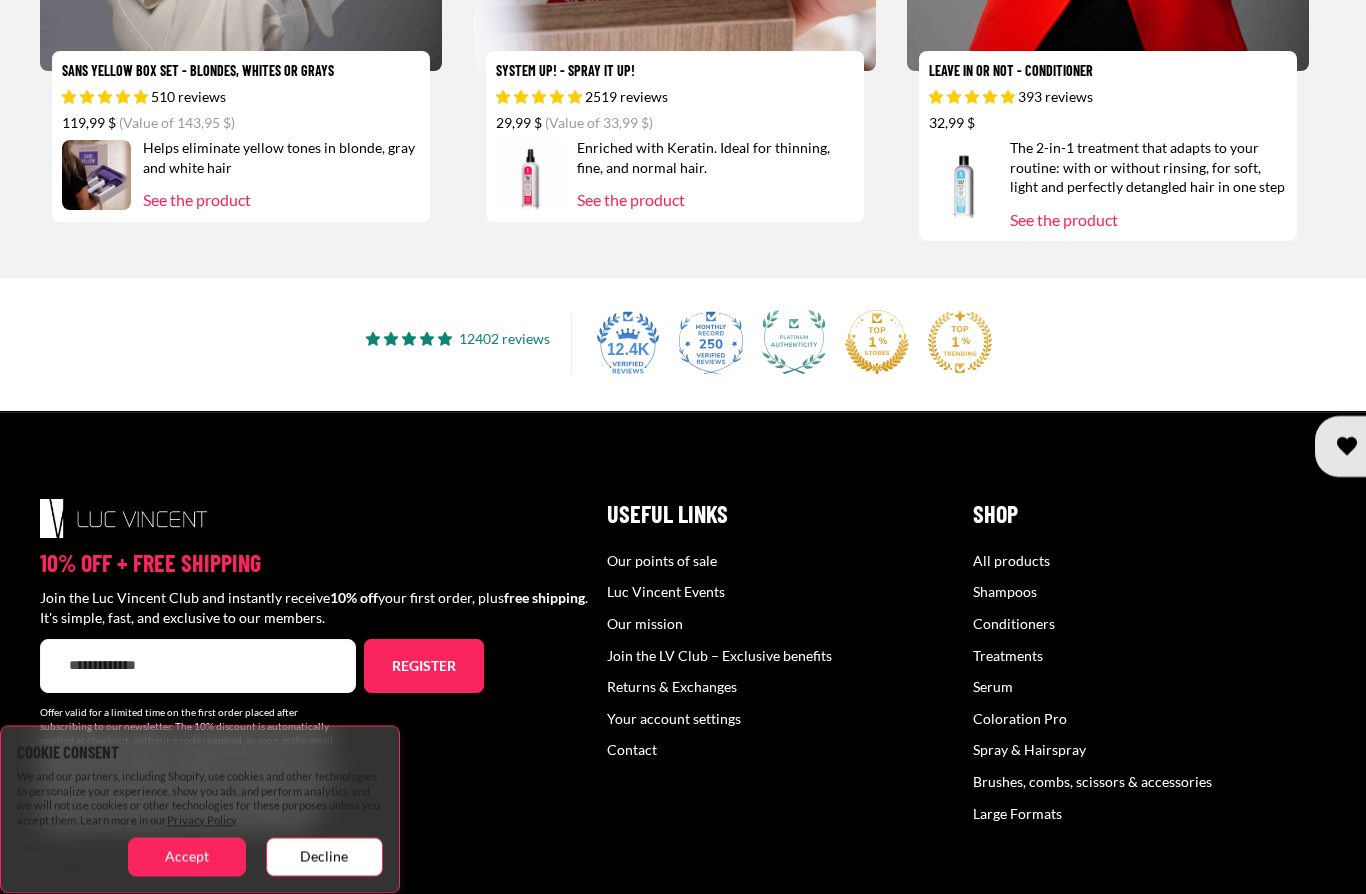 scroll, scrollTop: 4229, scrollLeft: 0, axis: vertical 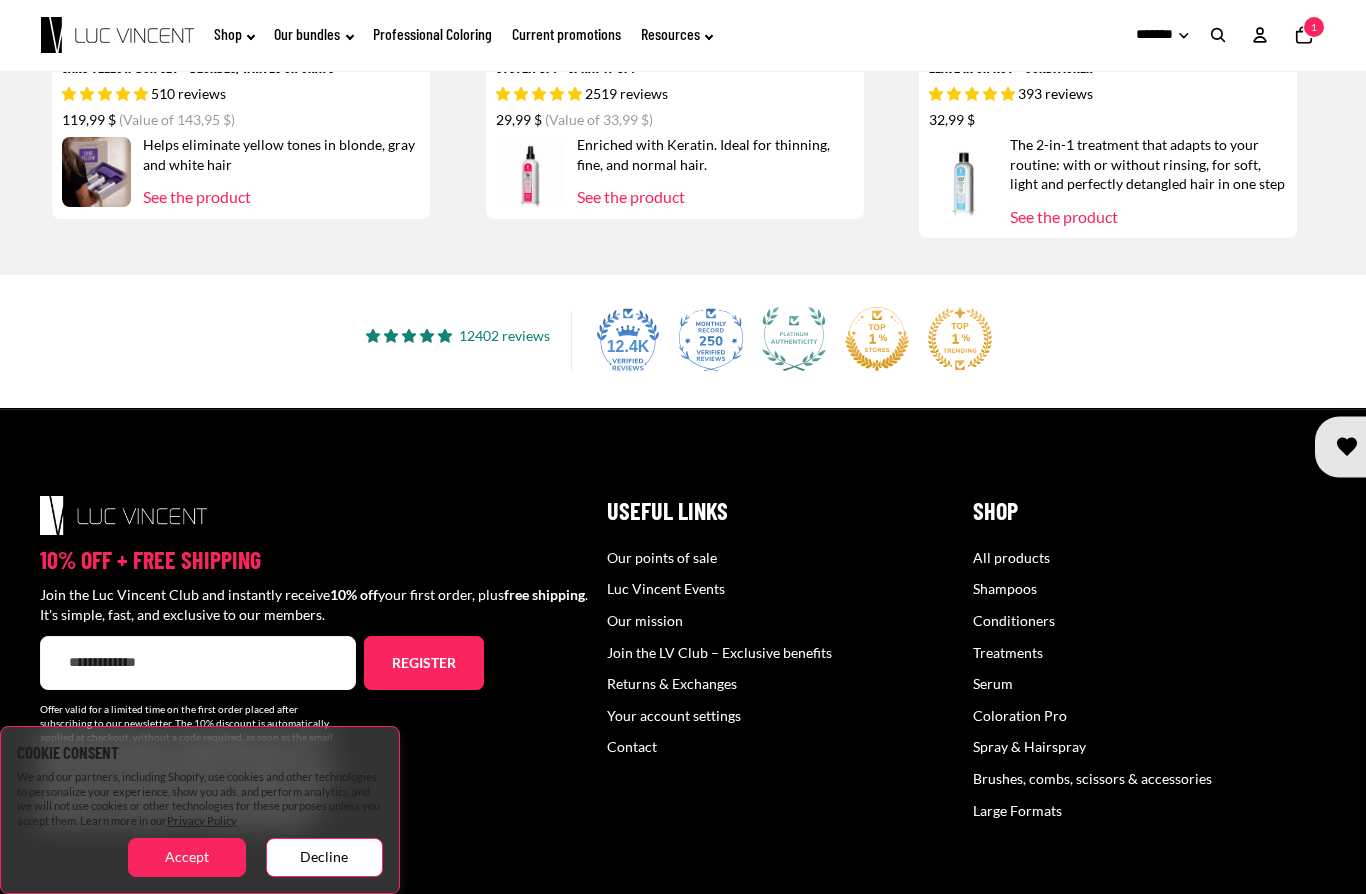 click on "Email" at bounding box center (198, 663) 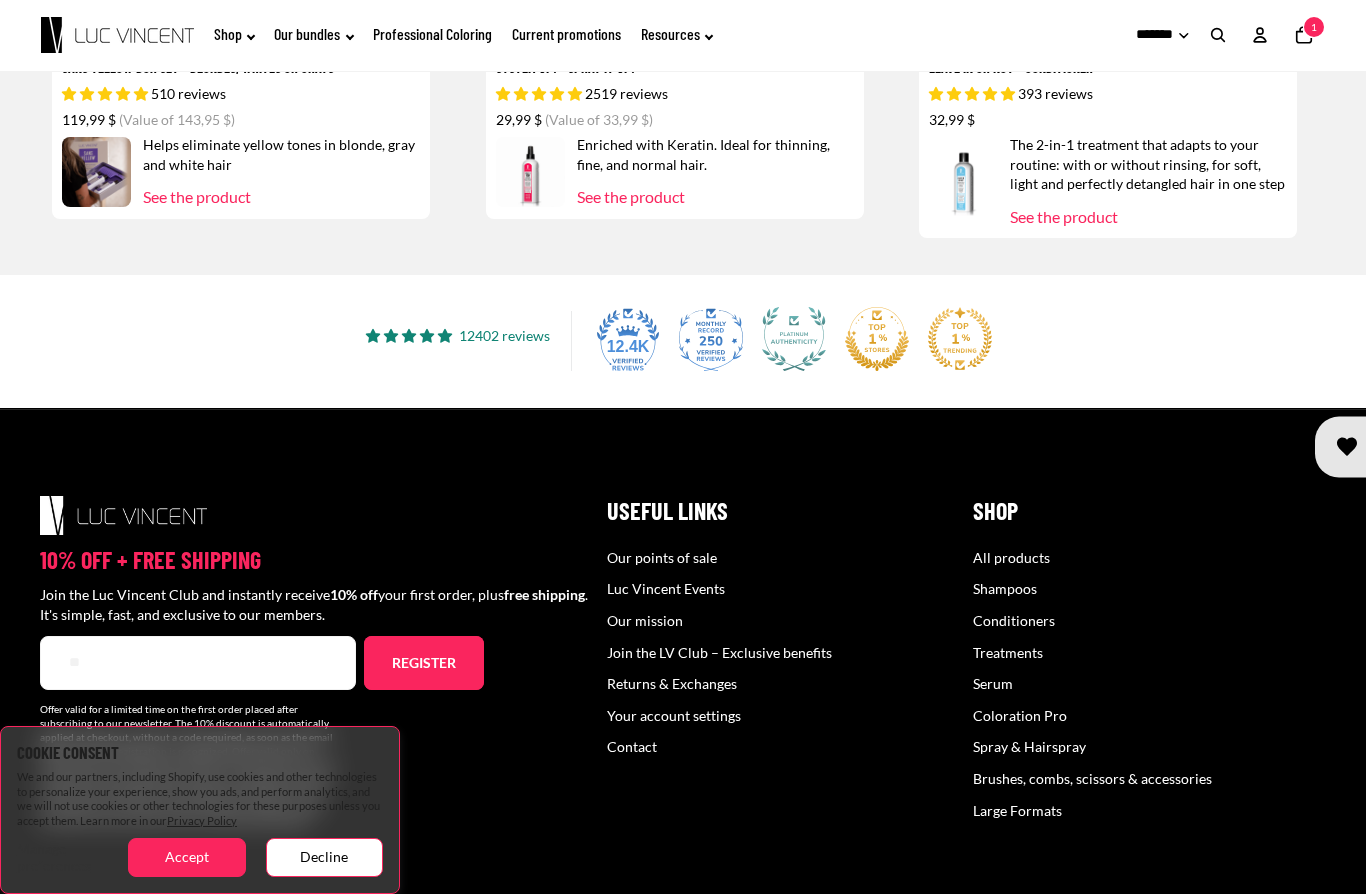 type on "*" 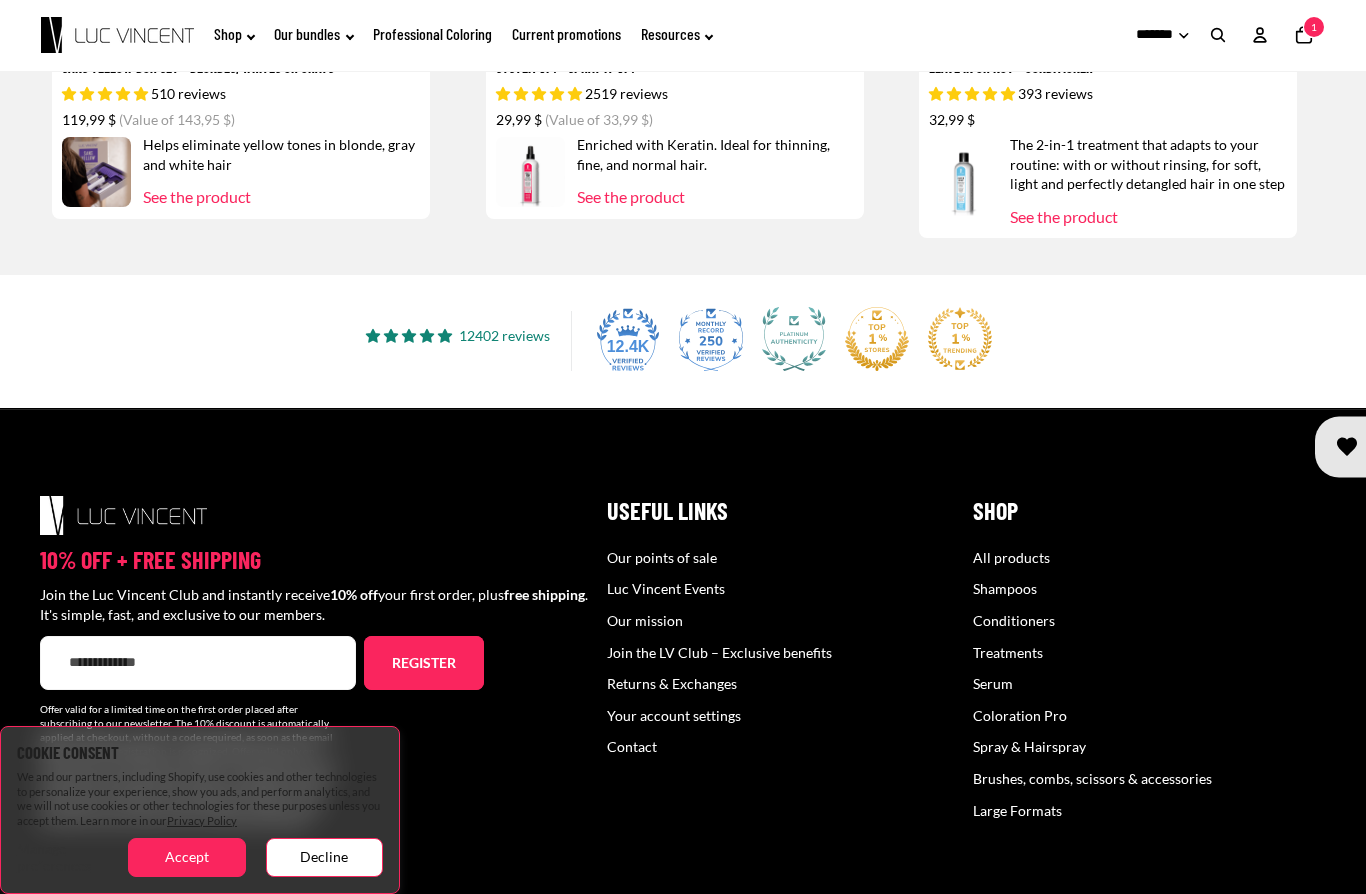 click on "Accept" at bounding box center [186, 857] 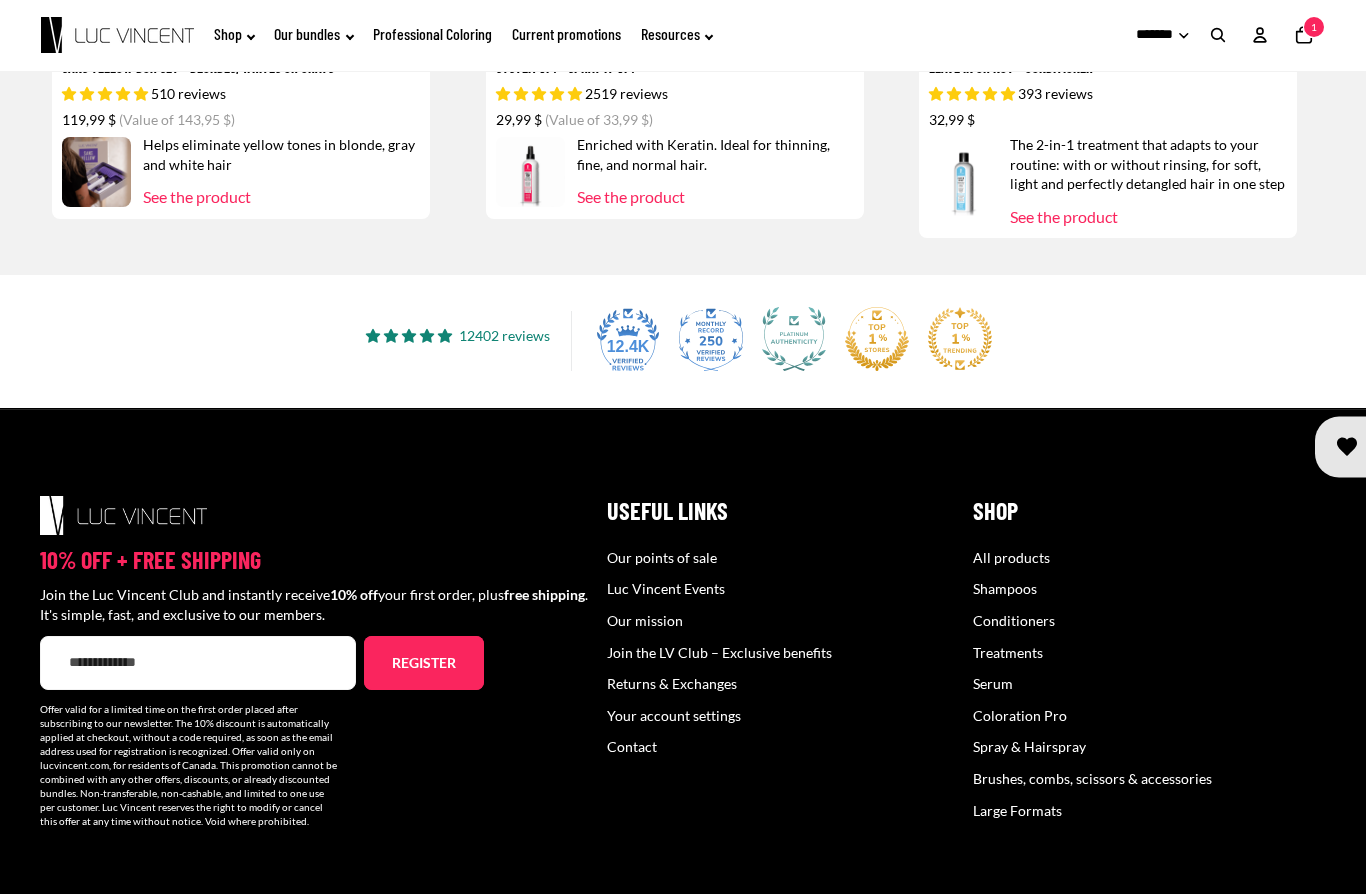 click on "Email" at bounding box center [198, 663] 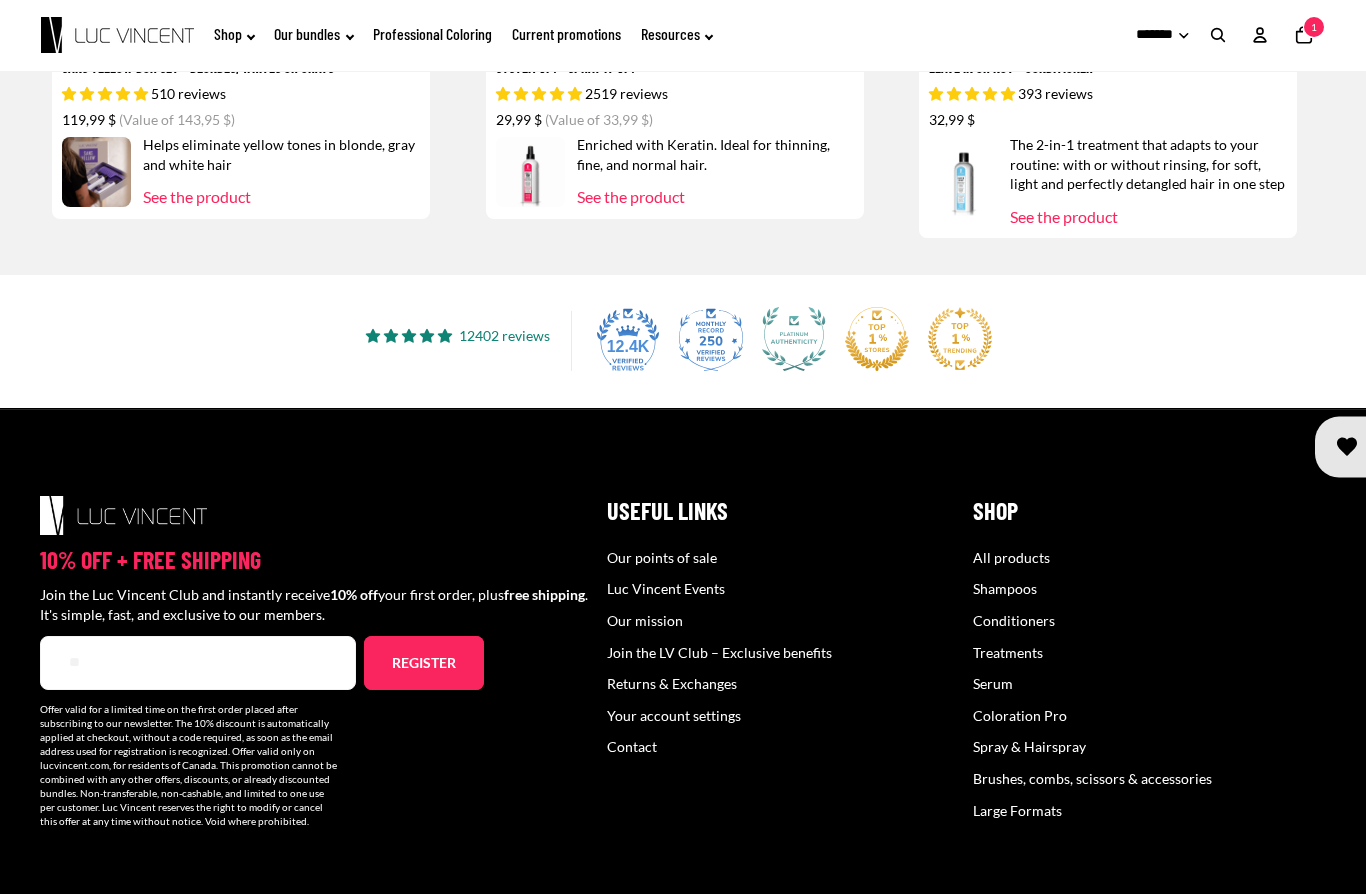 type on "*" 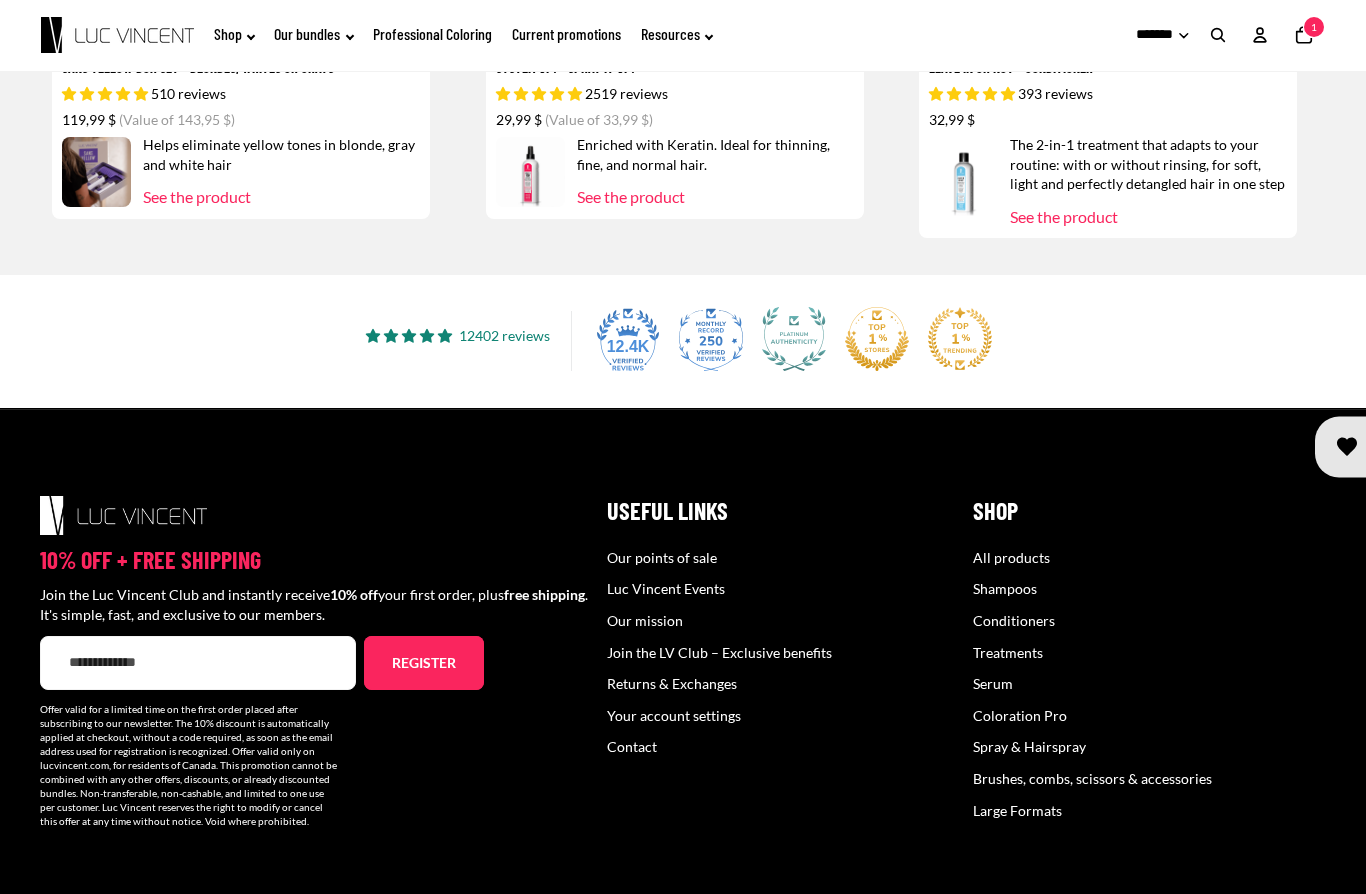 scroll, scrollTop: 4224, scrollLeft: 0, axis: vertical 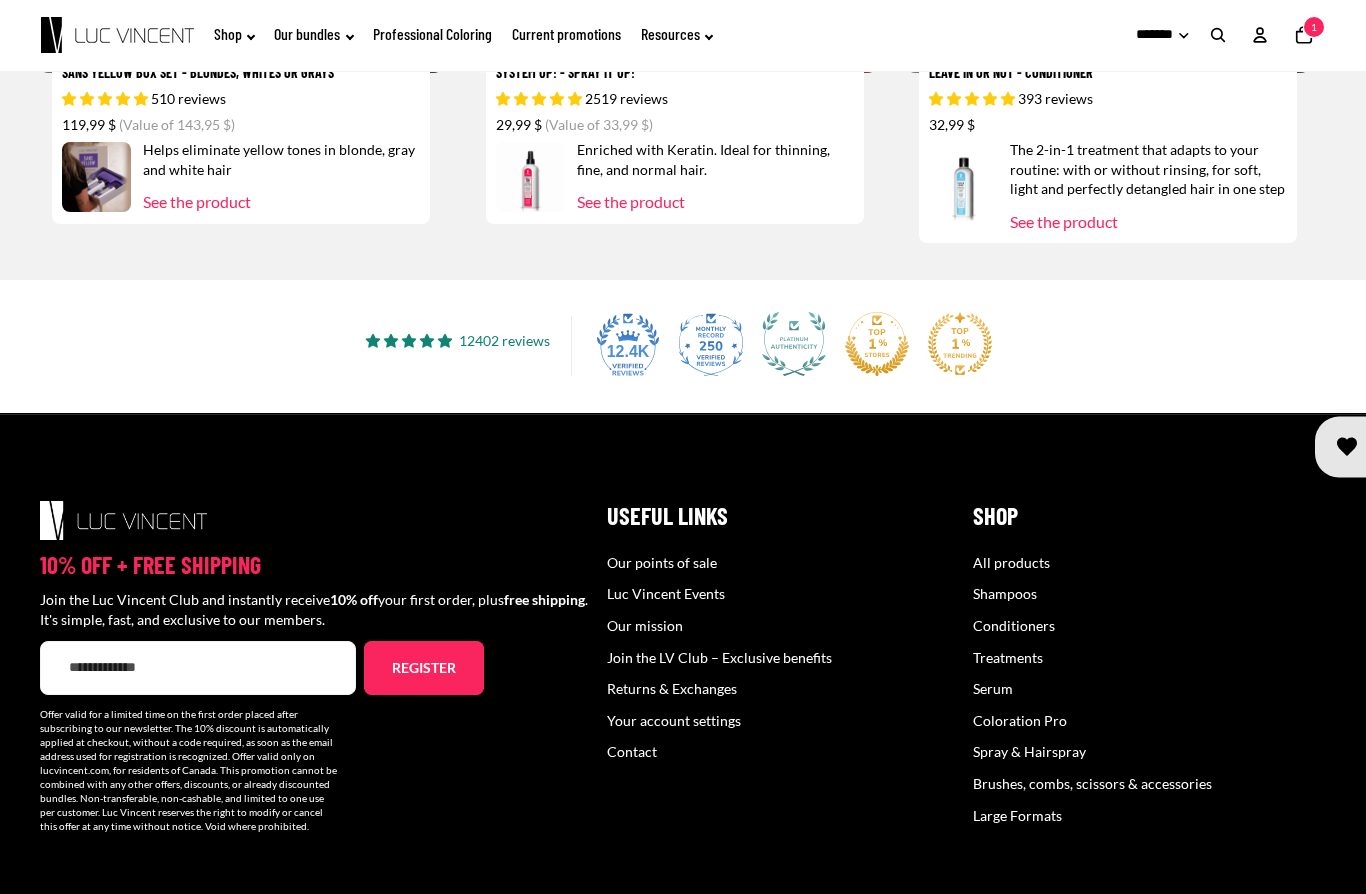 click on "Email" at bounding box center [198, 668] 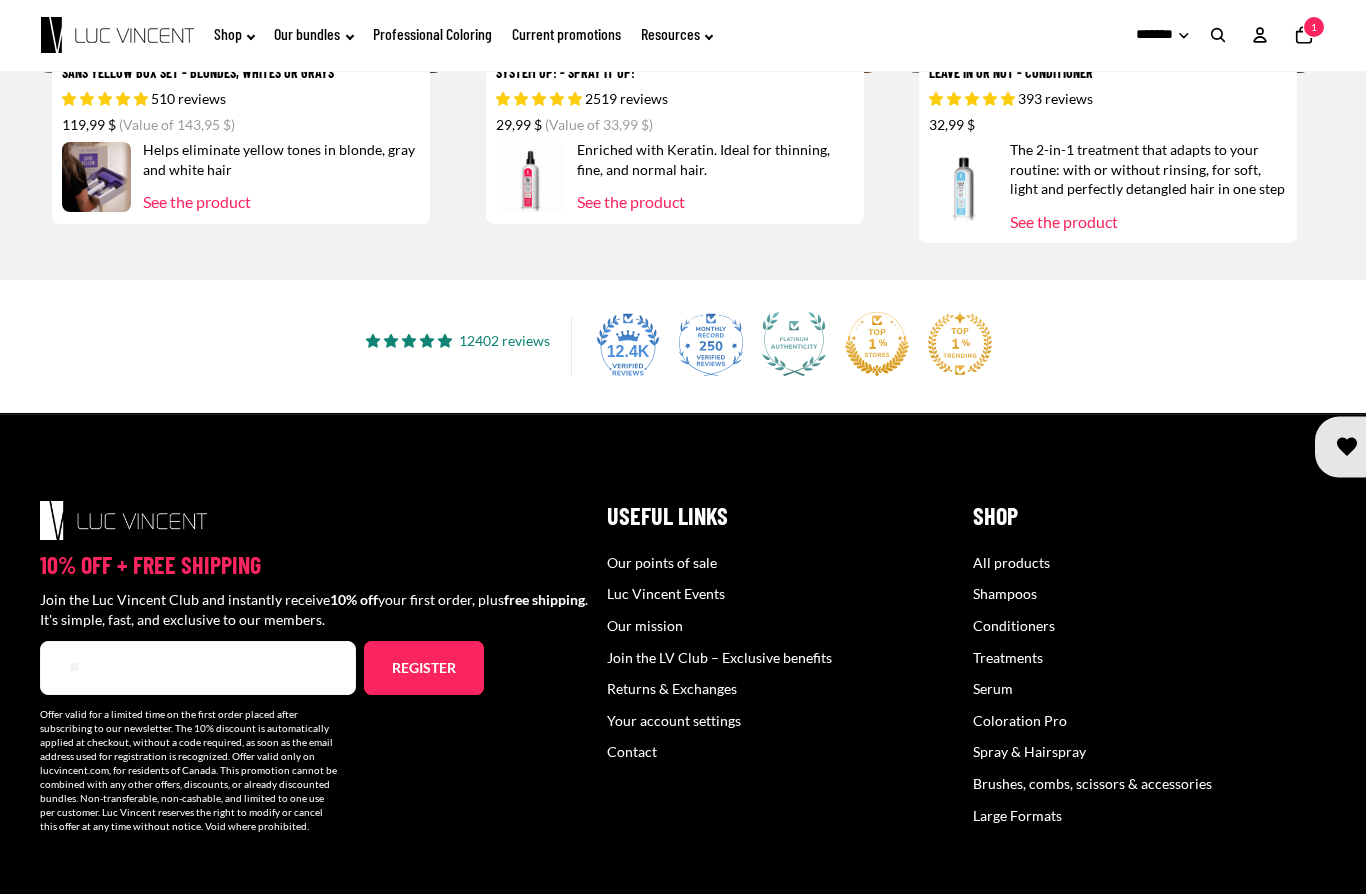 click on "**" at bounding box center [198, 668] 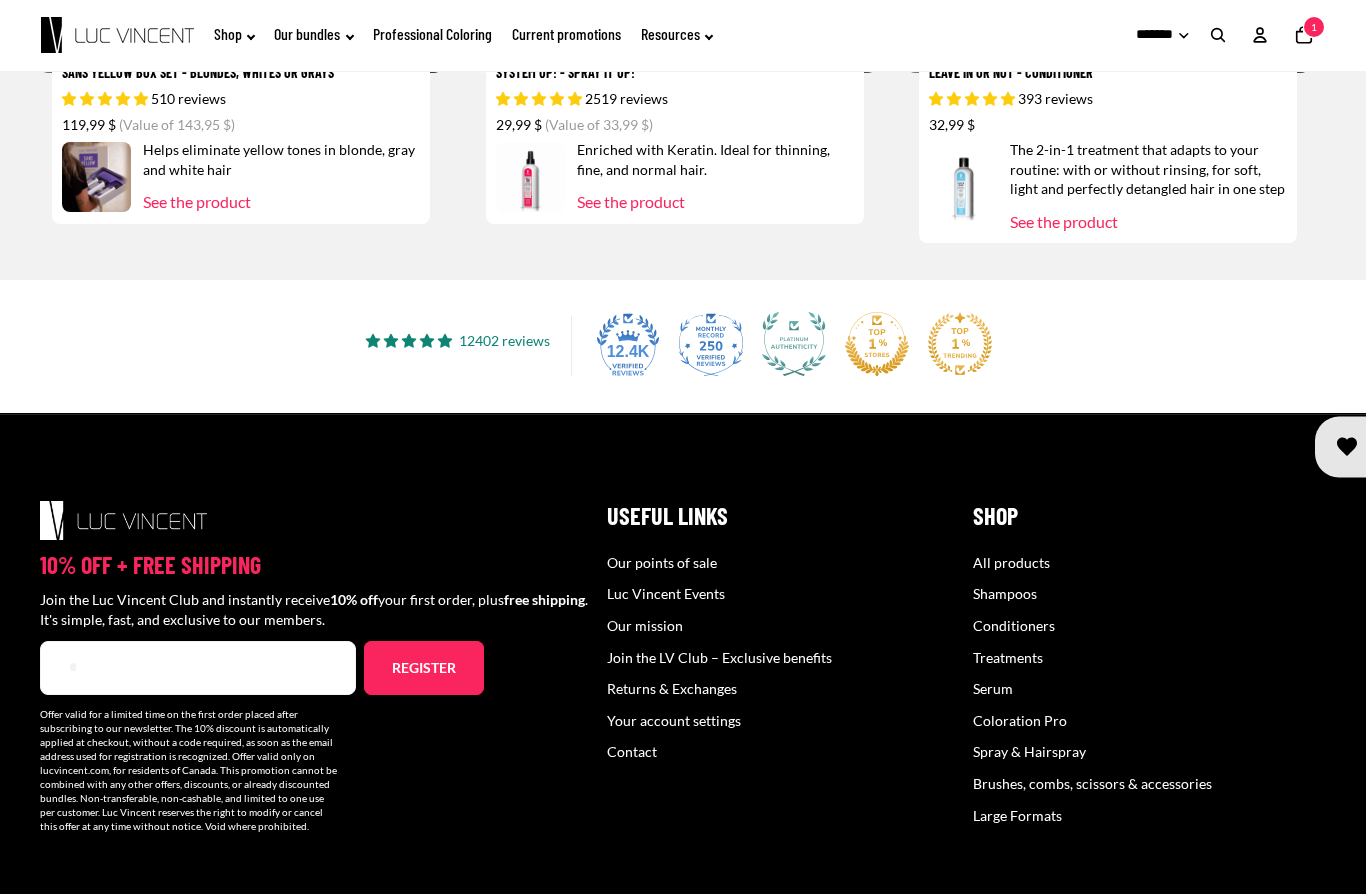 type 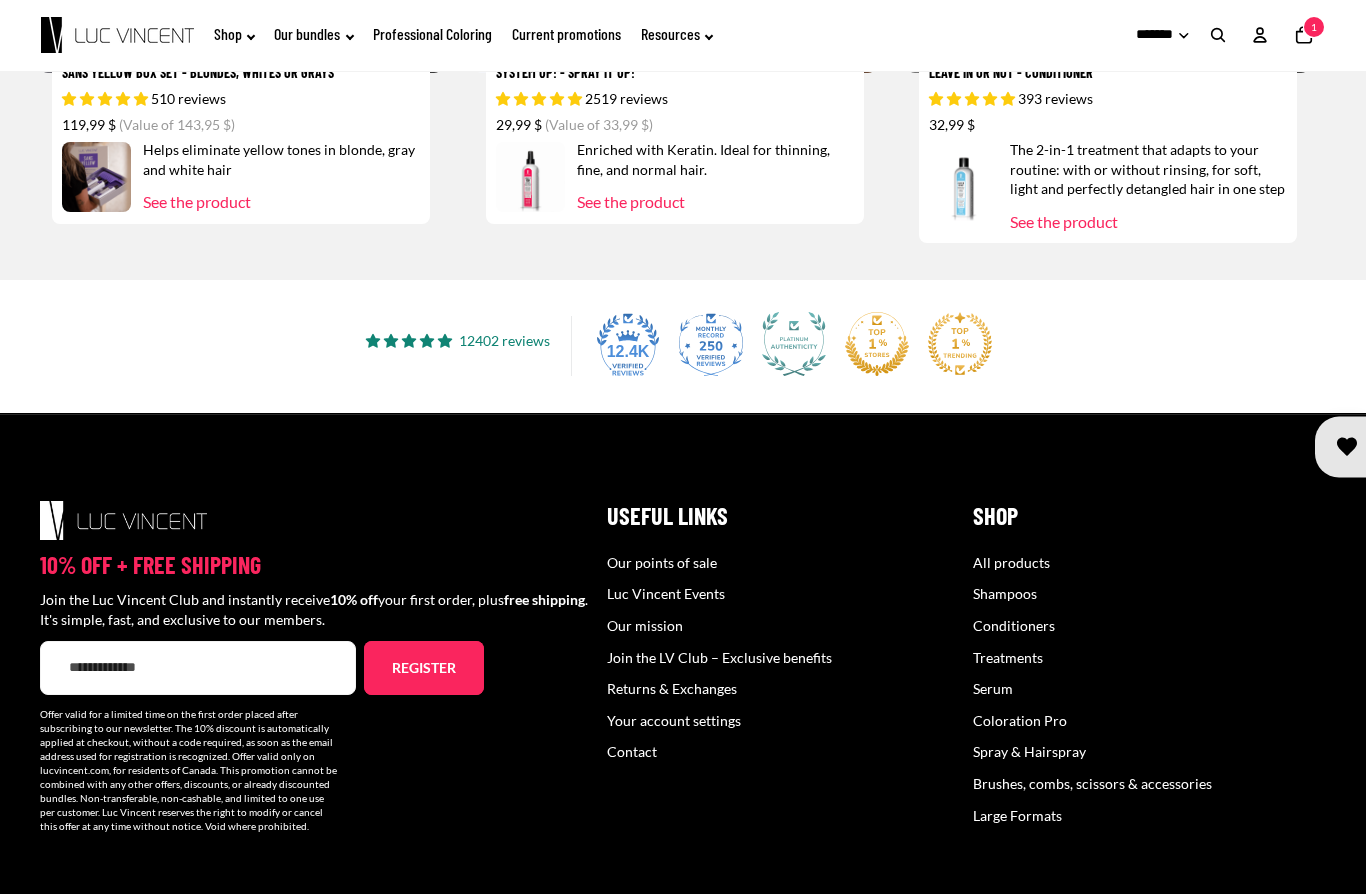 click 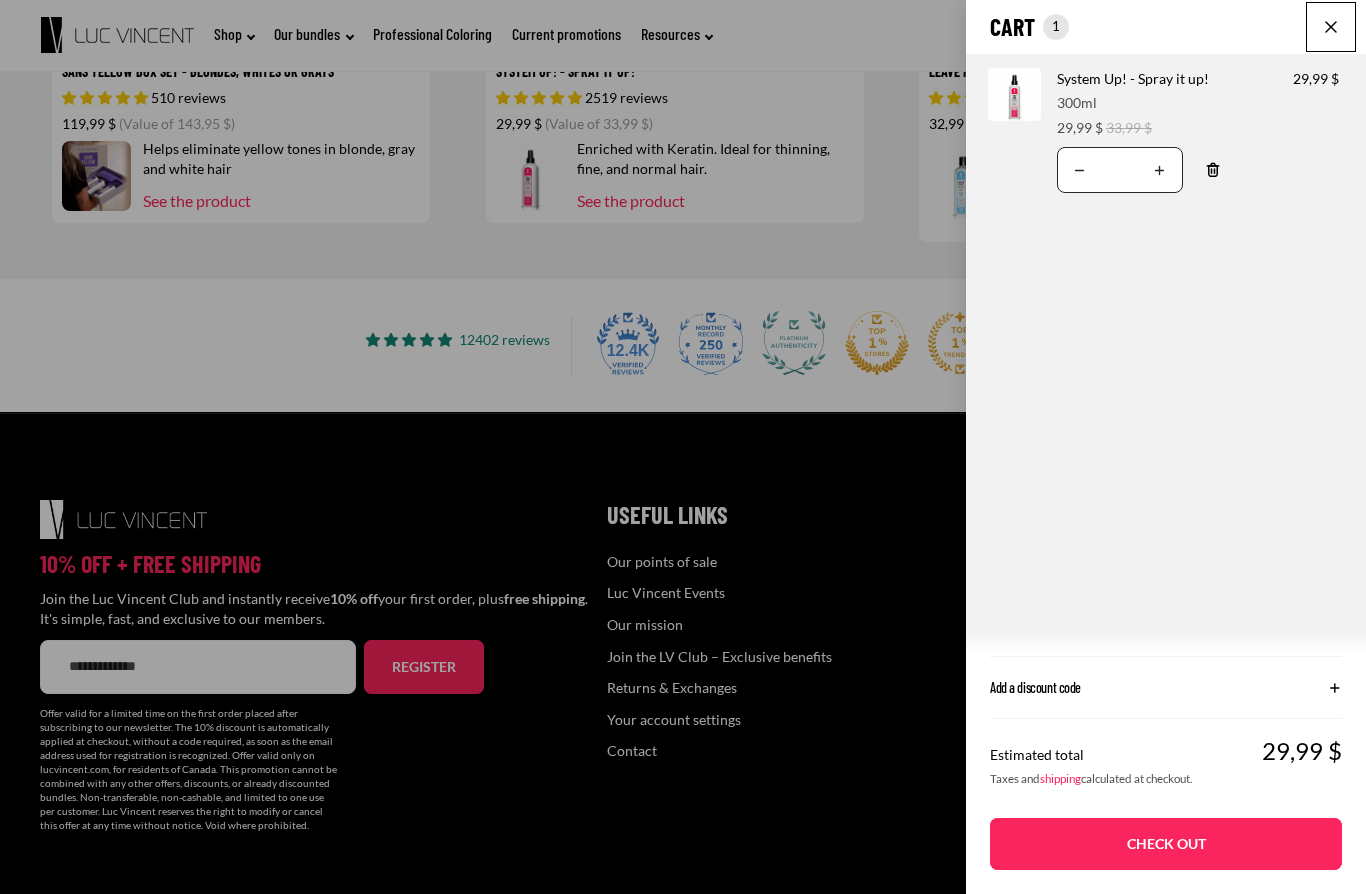scroll, scrollTop: 4312, scrollLeft: 0, axis: vertical 